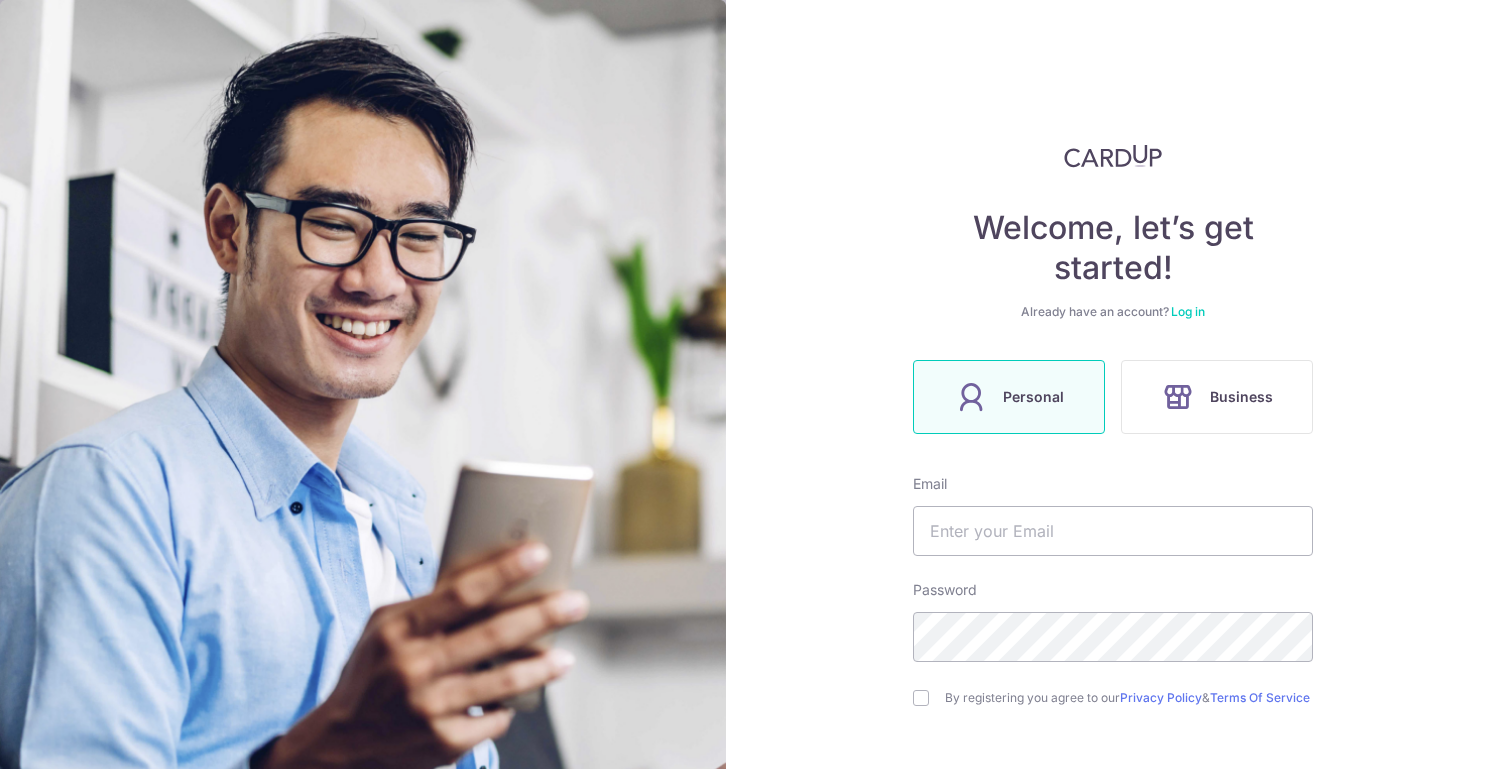 scroll, scrollTop: 0, scrollLeft: 0, axis: both 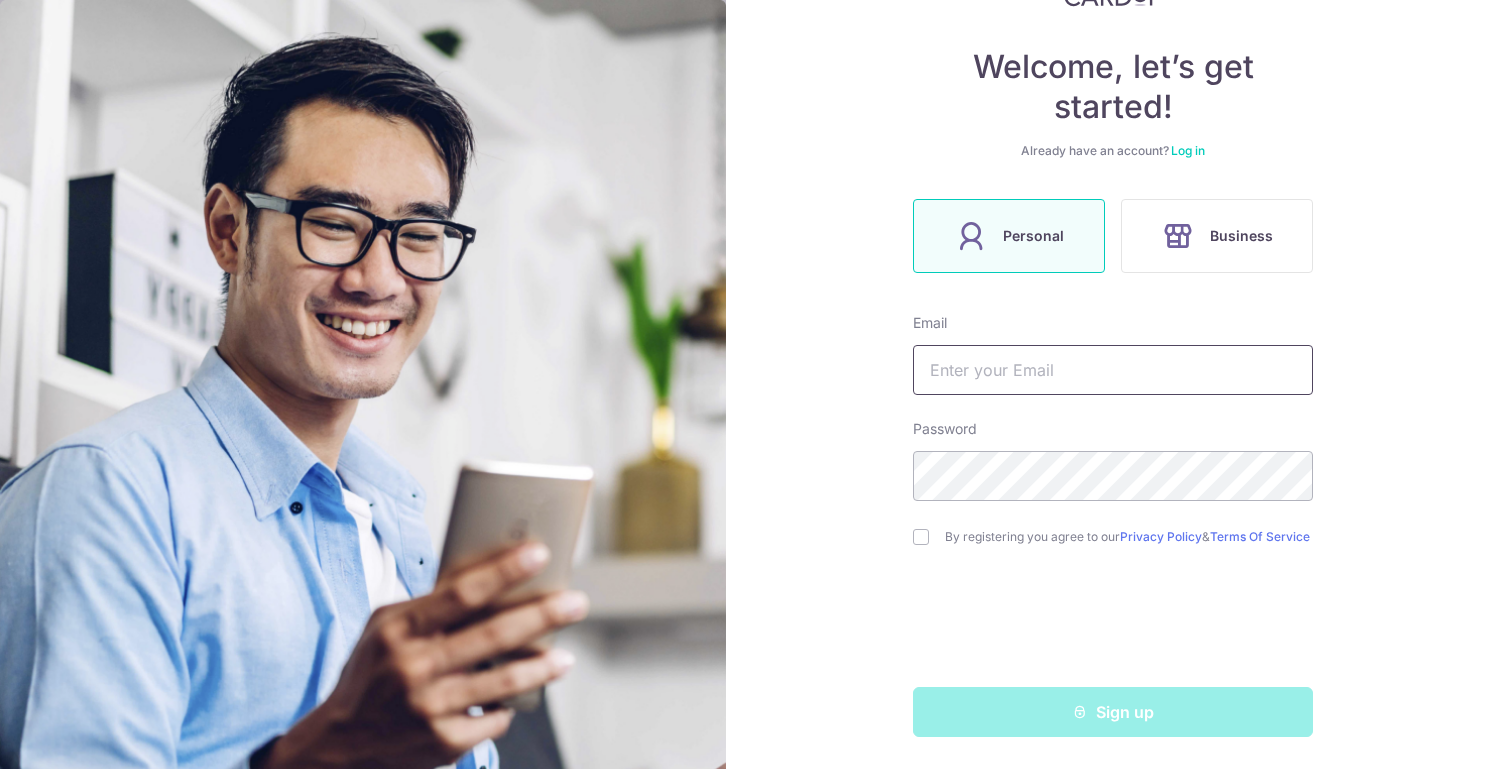 click at bounding box center [1113, 370] 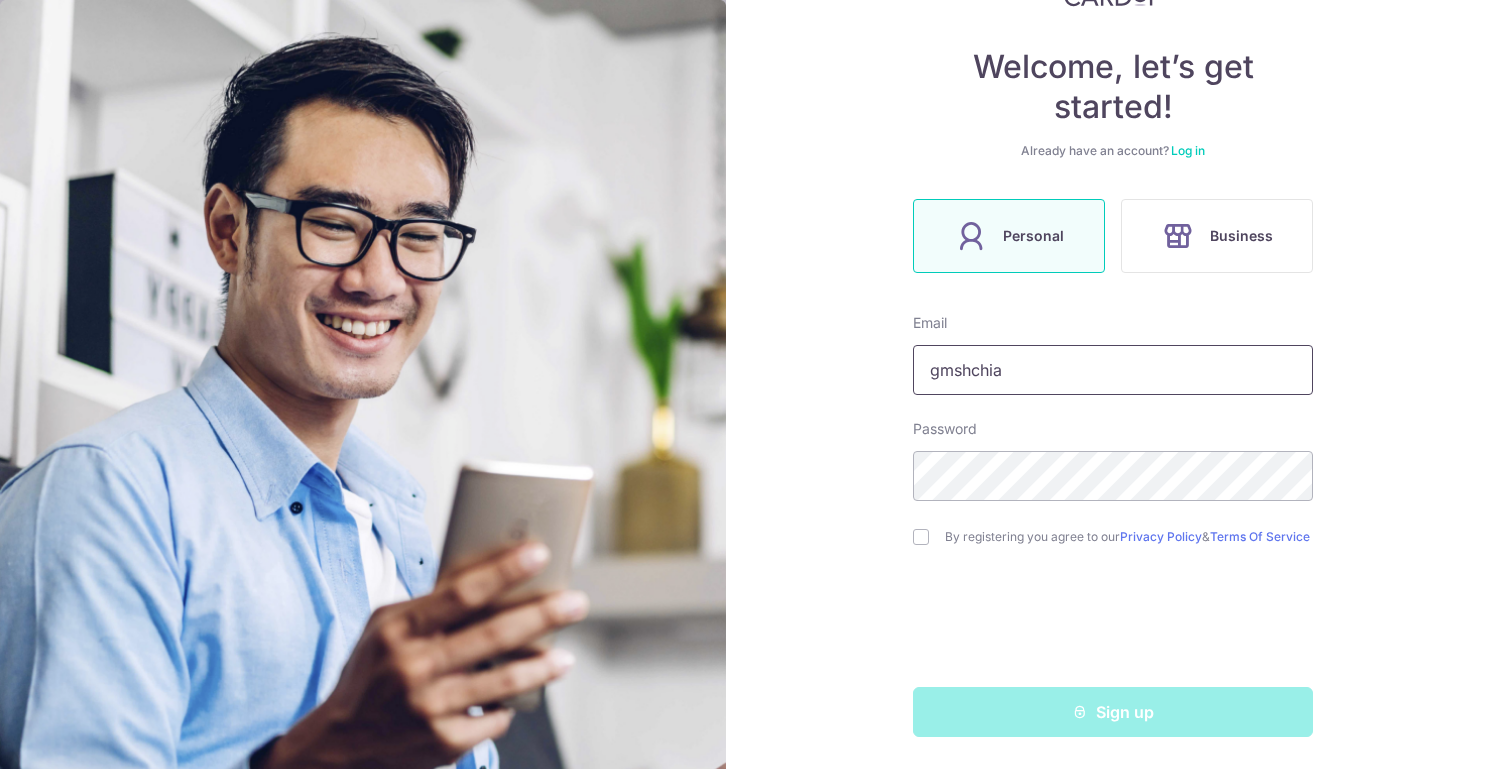 click on "gmshchia" at bounding box center [1113, 370] 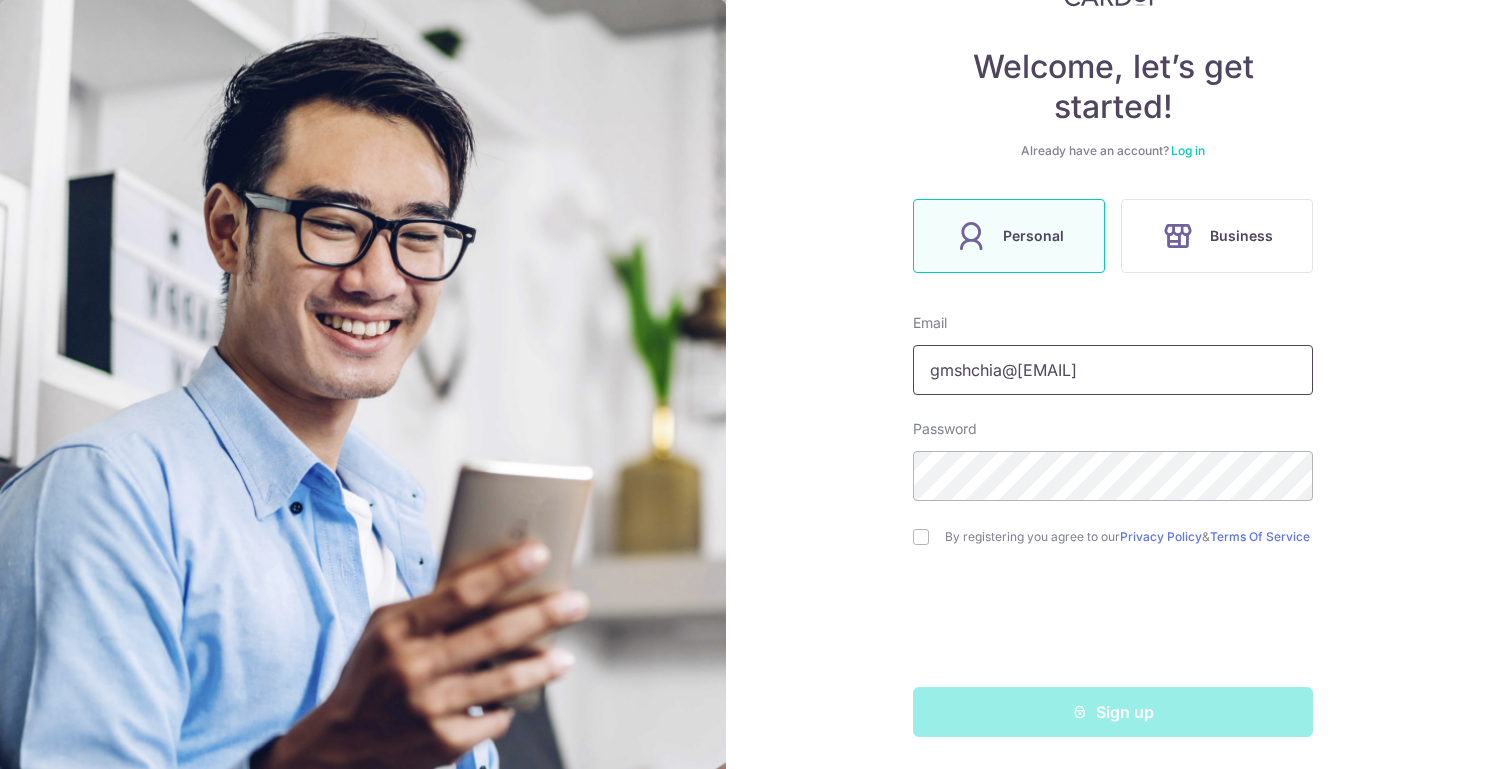 type on "gmshchia@gmail.com" 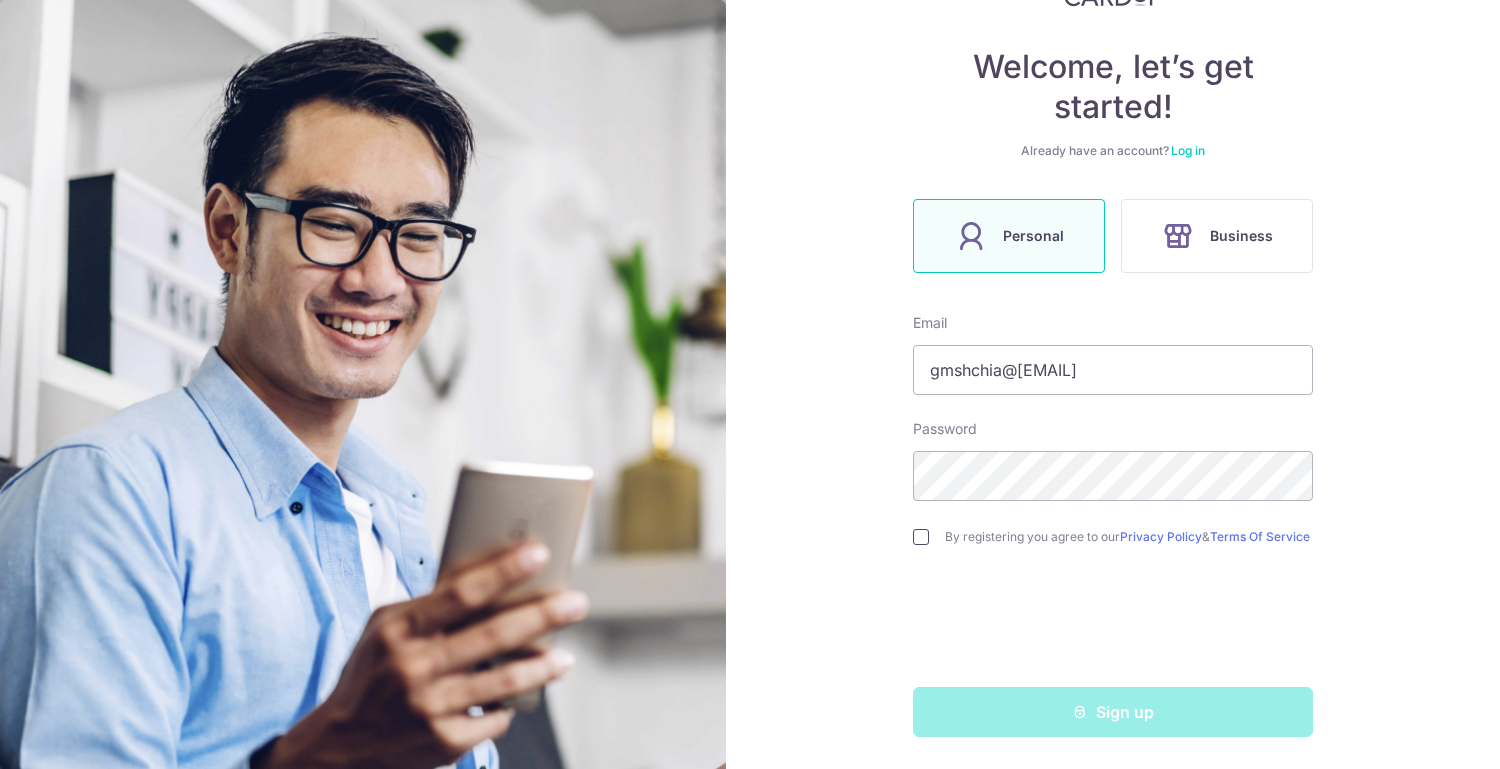 click at bounding box center [921, 537] 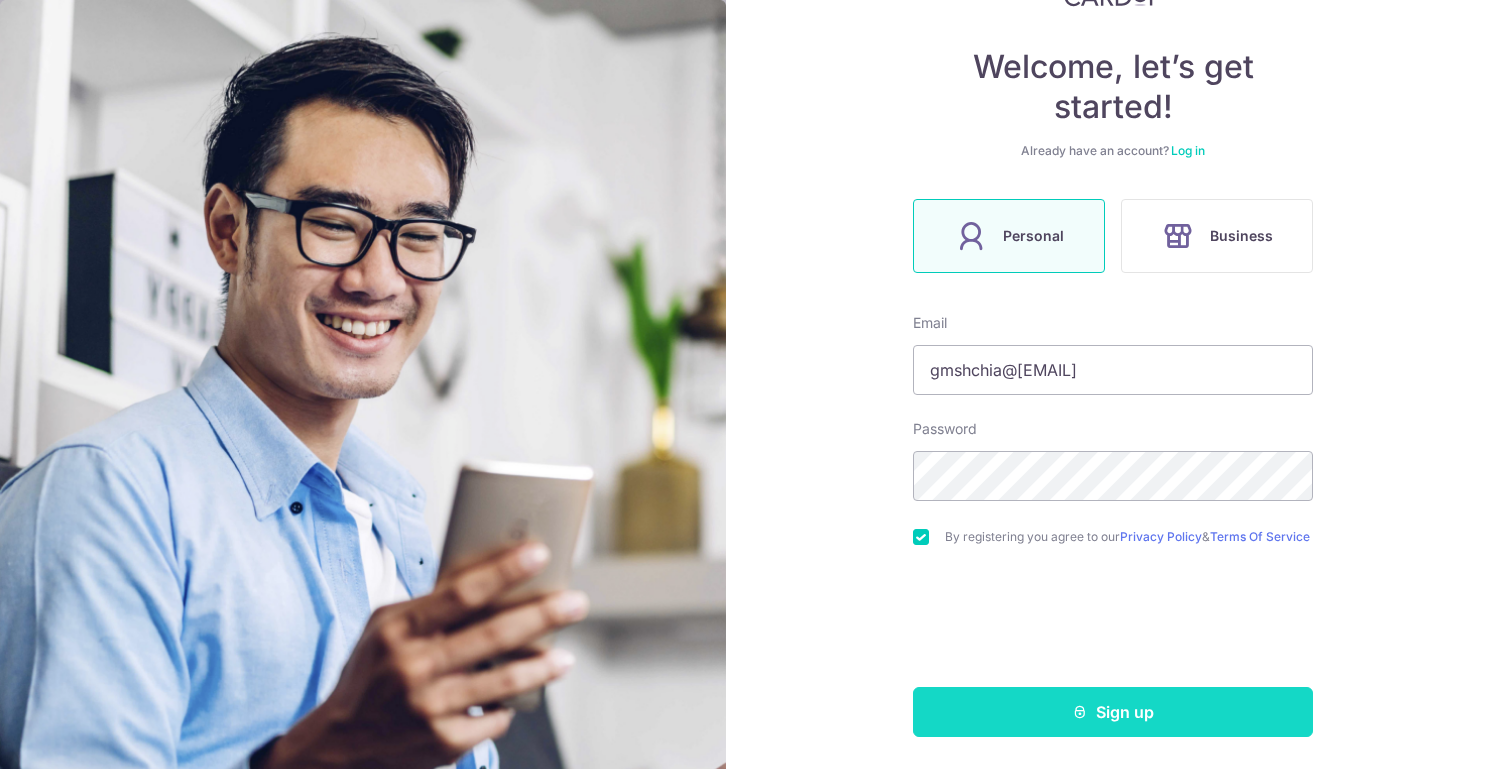click on "Sign up" at bounding box center [1113, 712] 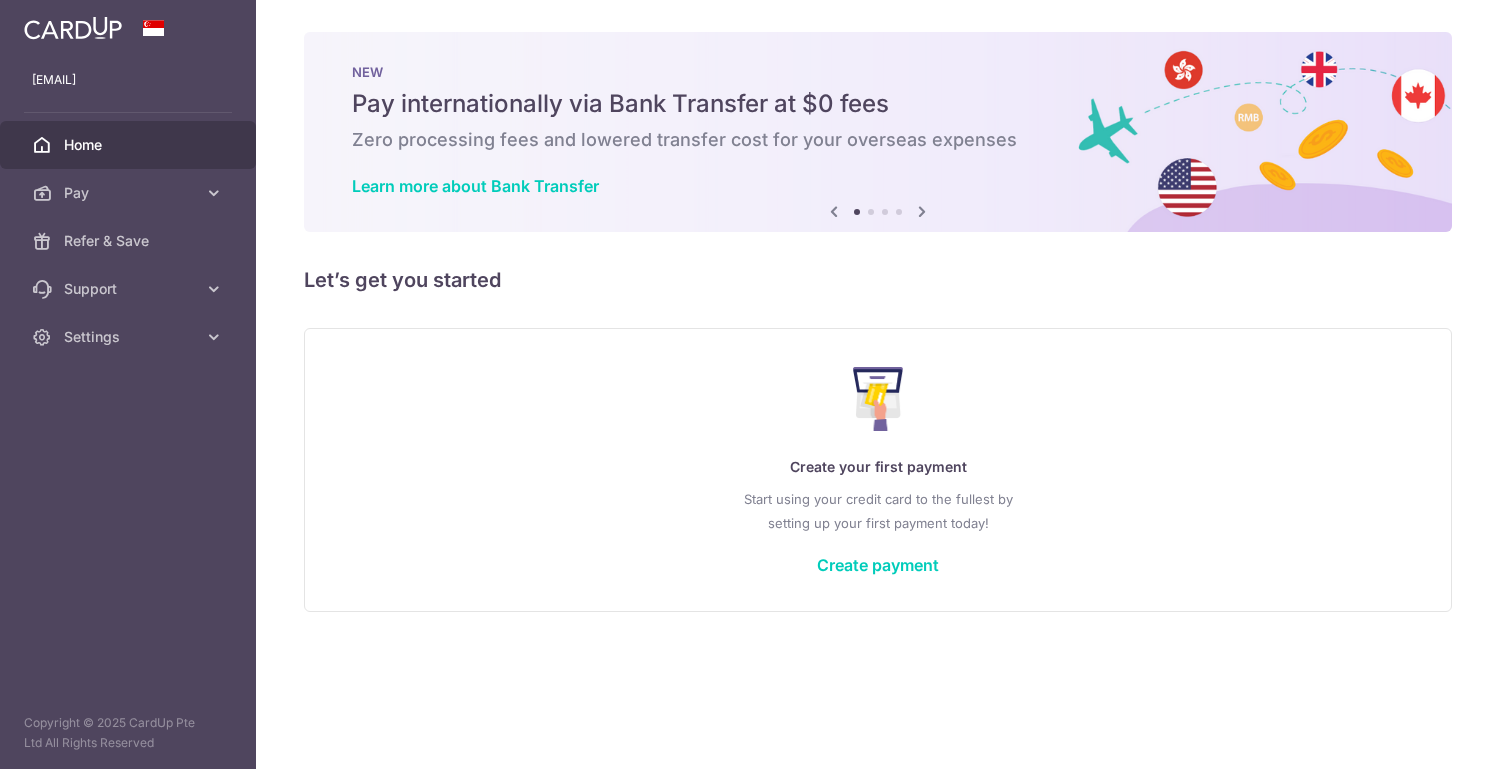 scroll, scrollTop: 0, scrollLeft: 0, axis: both 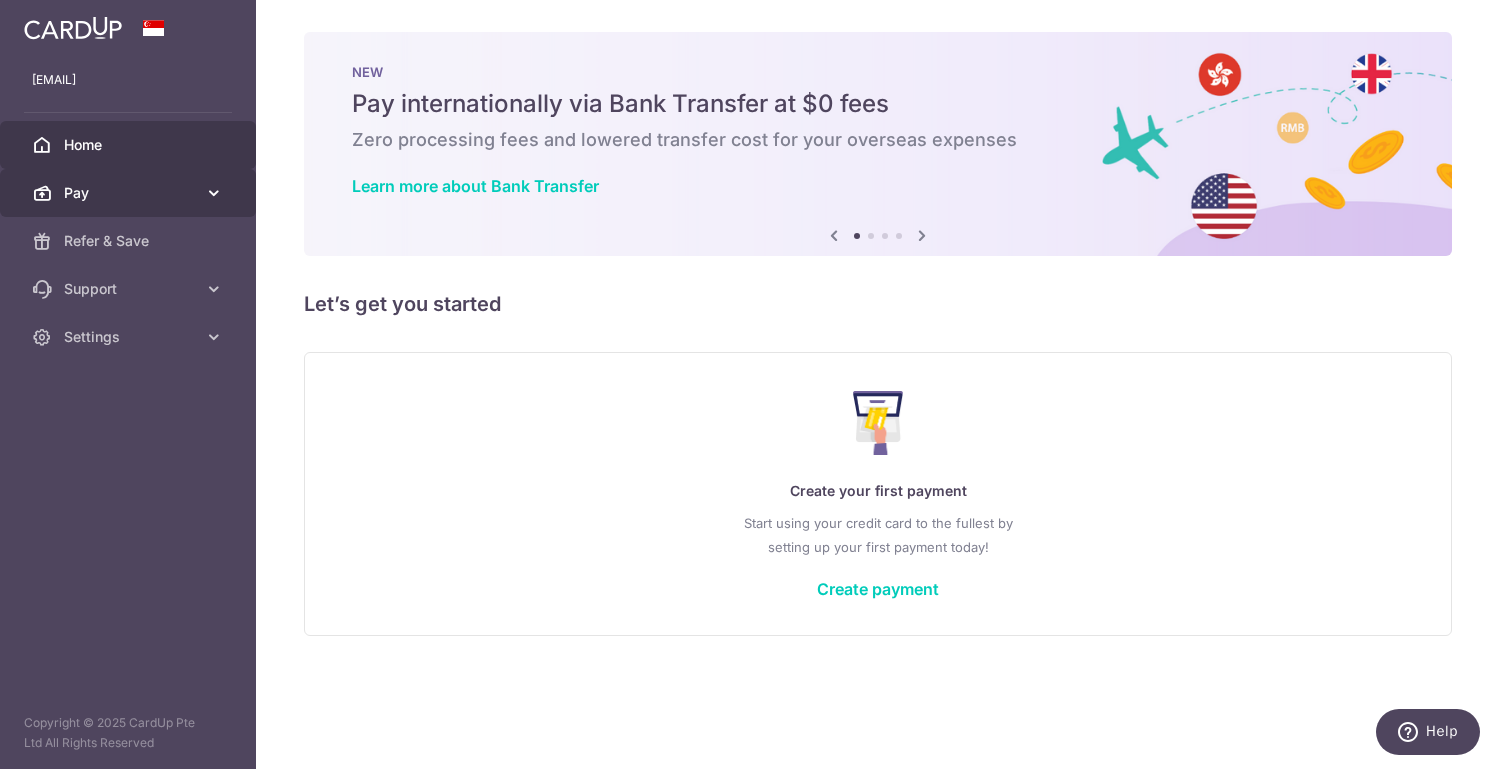 click on "Pay" at bounding box center [128, 193] 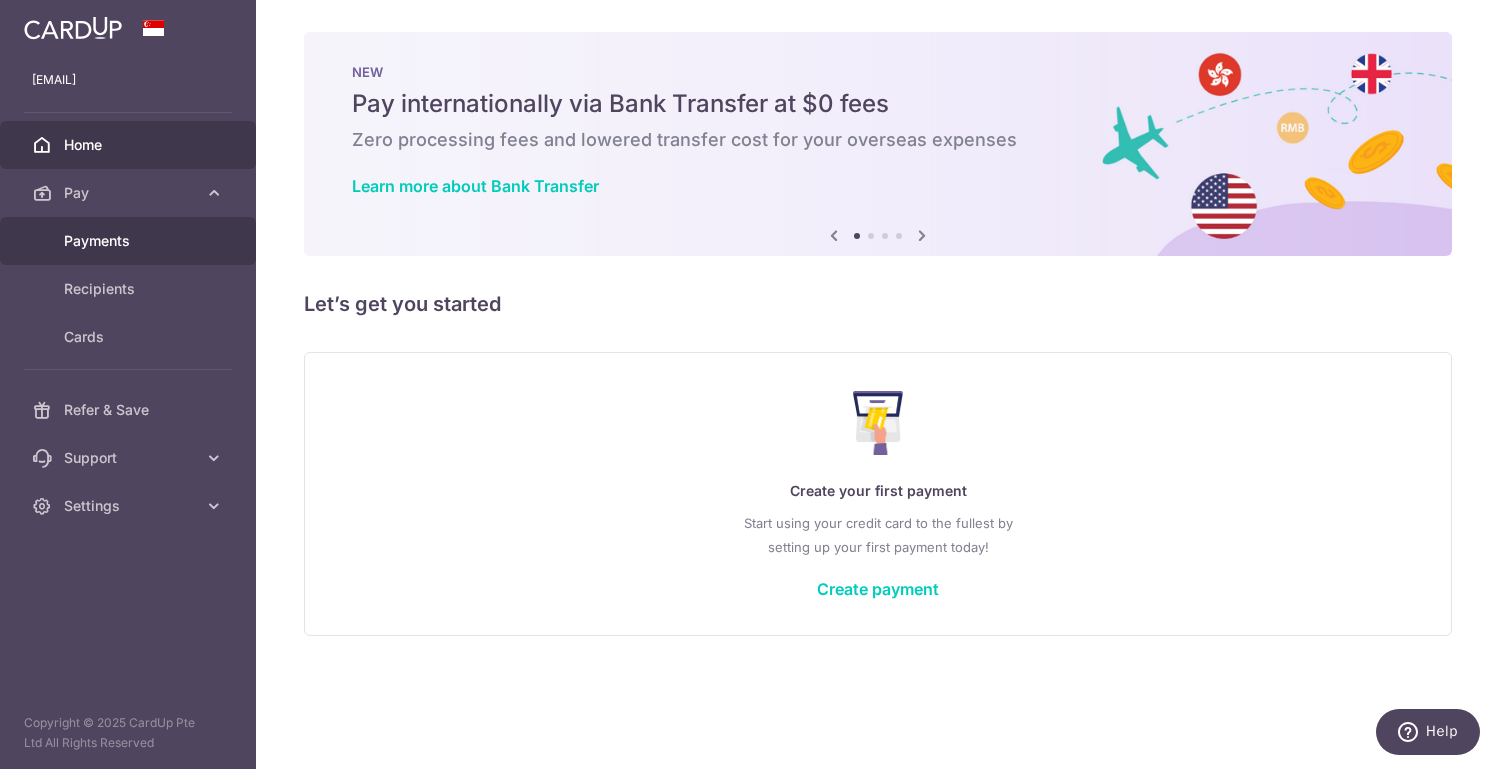 click on "Payments" at bounding box center (130, 241) 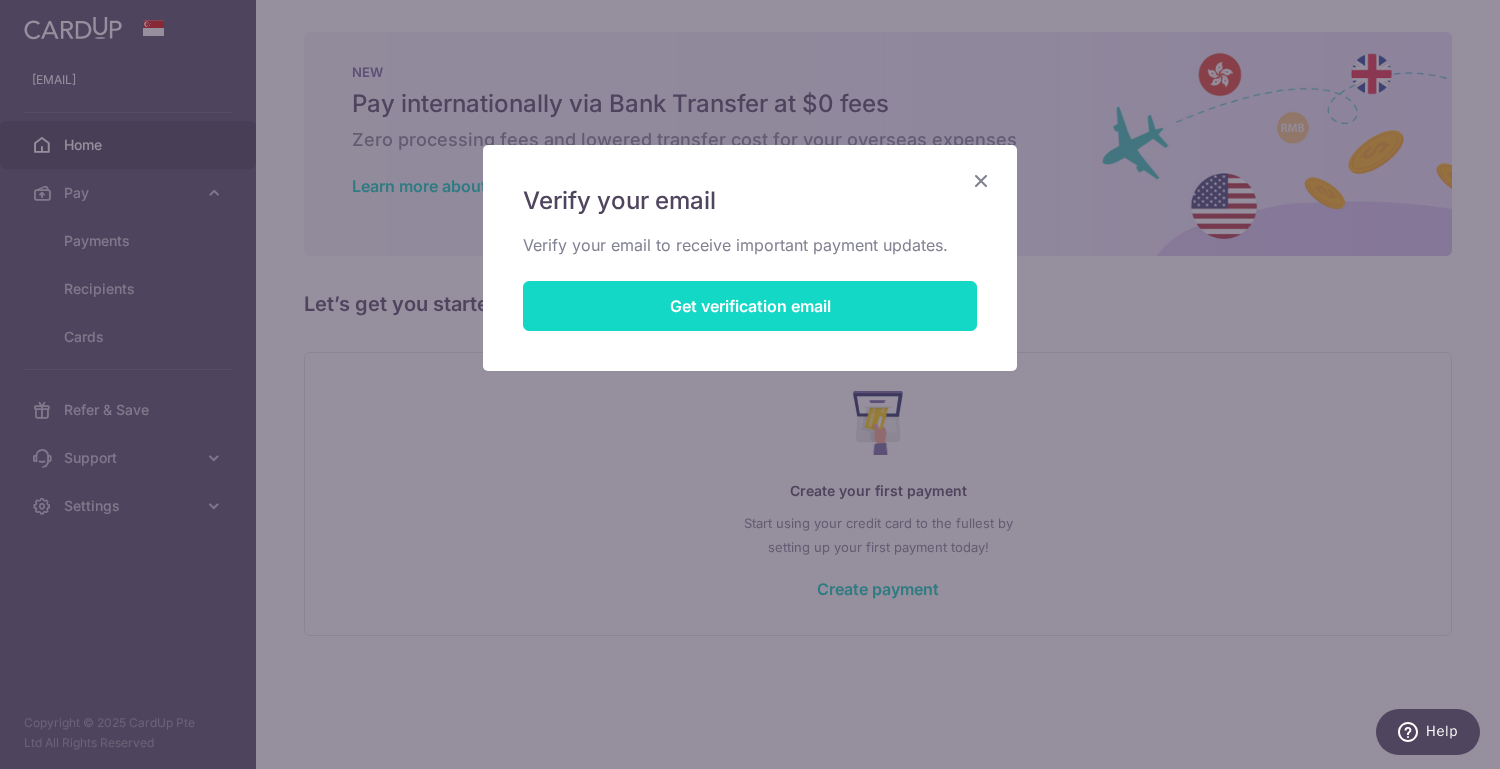 click on "Get verification email" at bounding box center [750, 306] 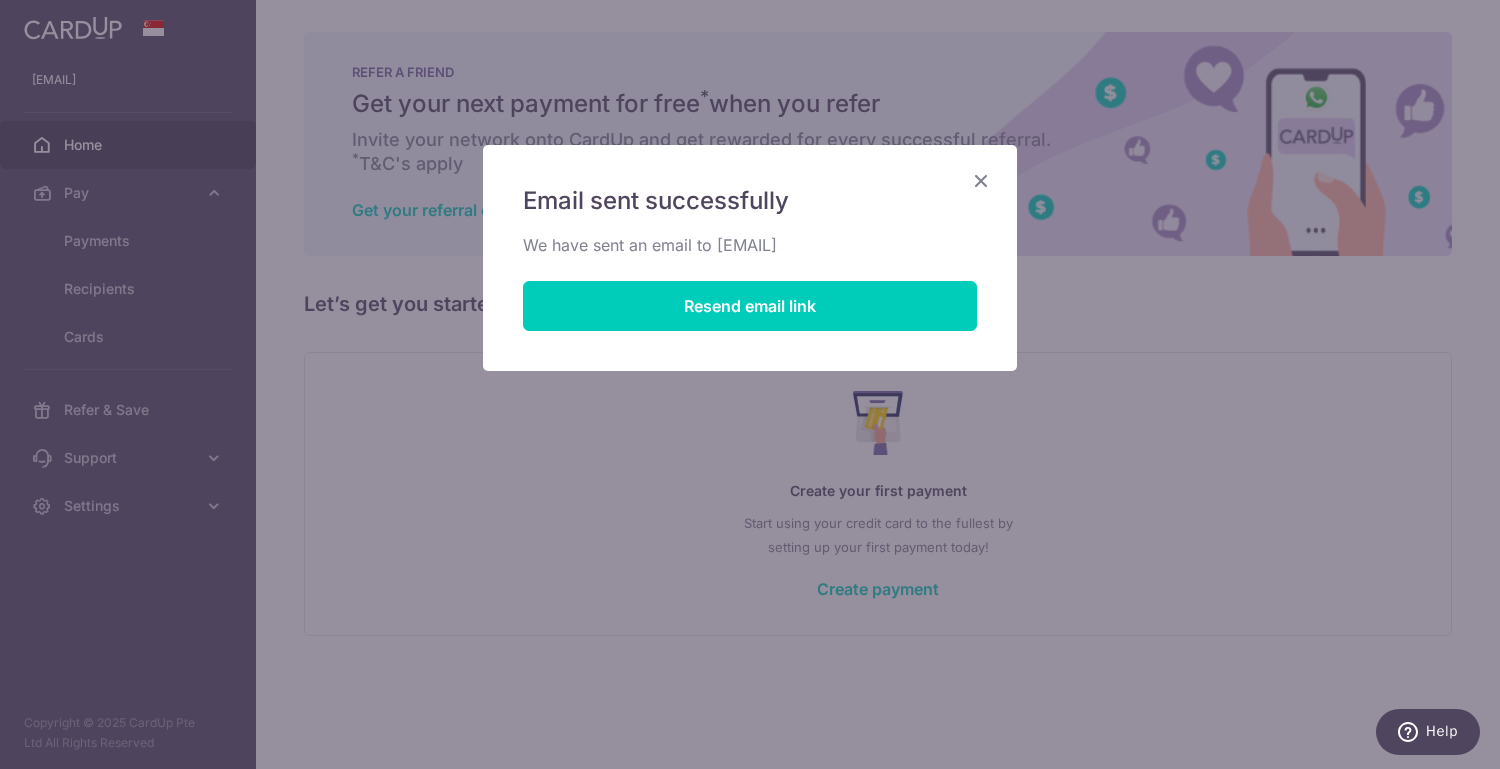 click at bounding box center (981, 180) 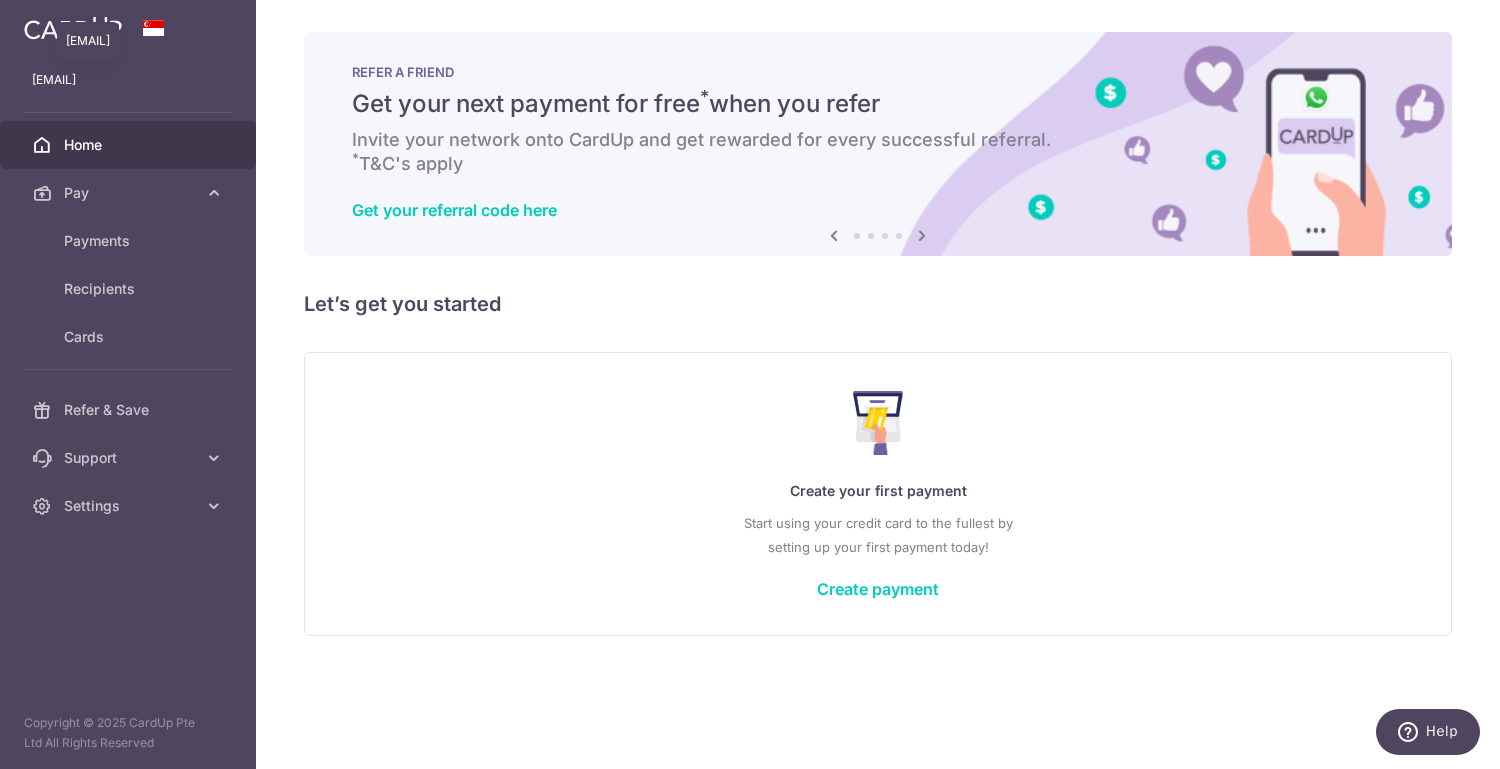 click on "gmshchia@gmail.com" at bounding box center (128, 80) 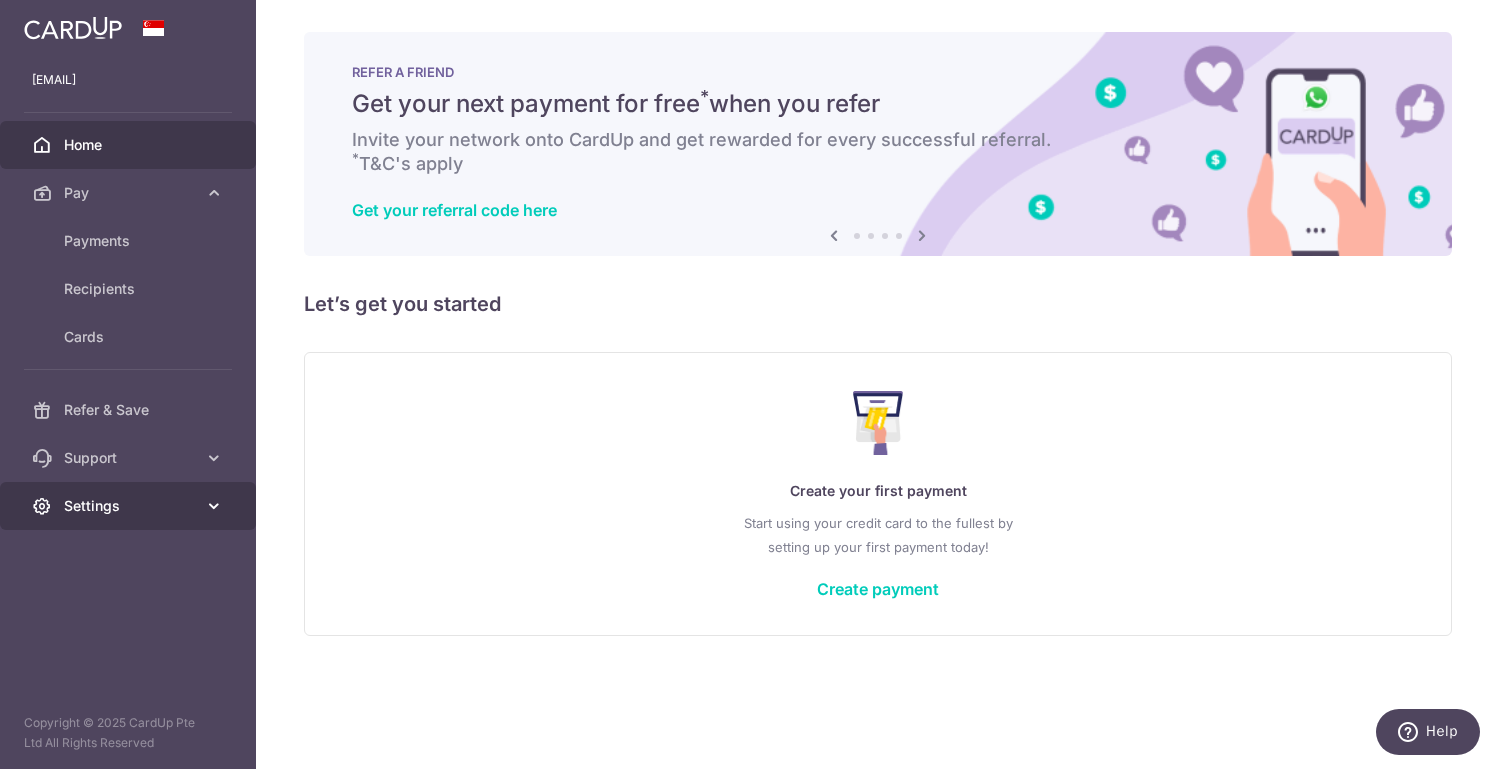 click on "Settings" at bounding box center [130, 506] 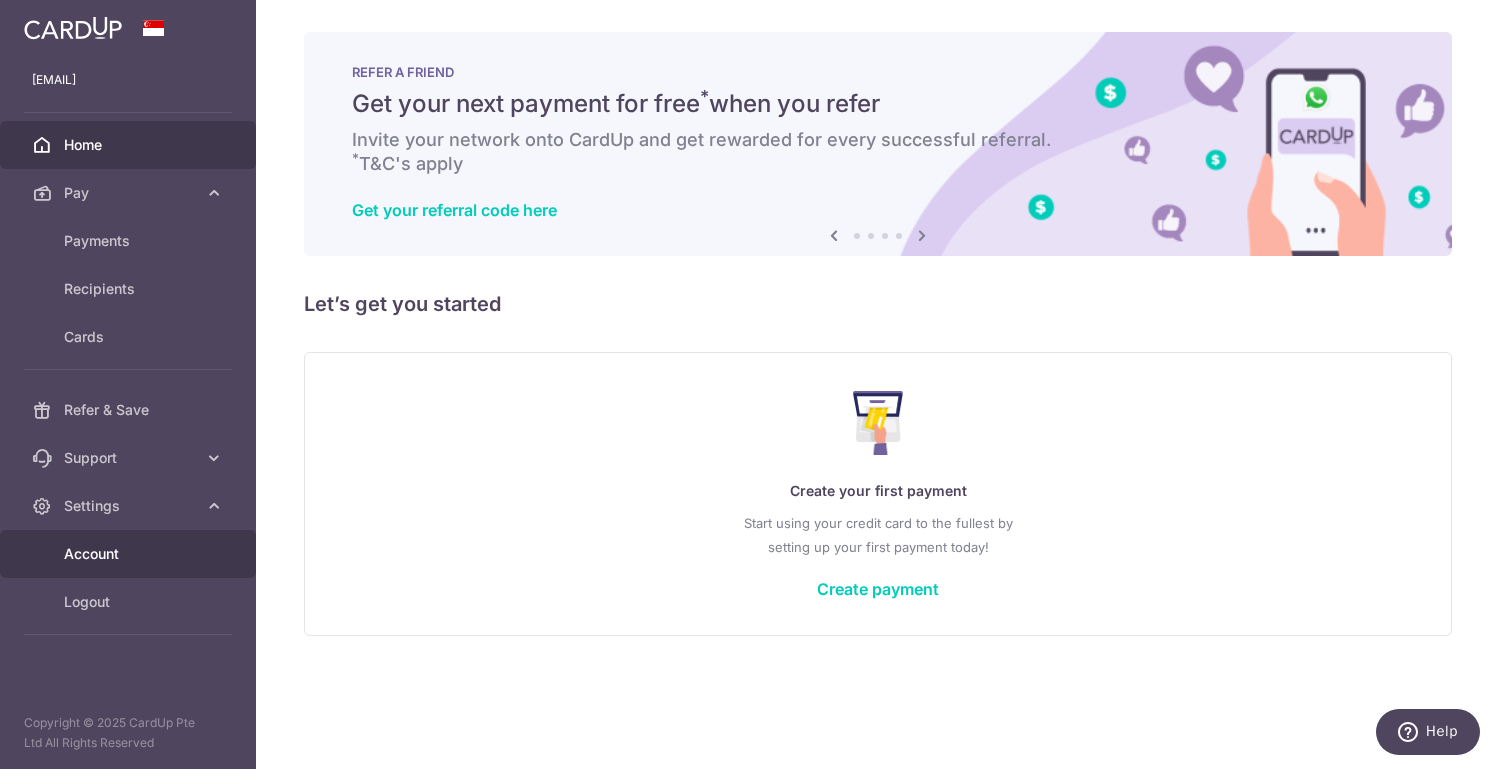 click on "Account" at bounding box center [130, 554] 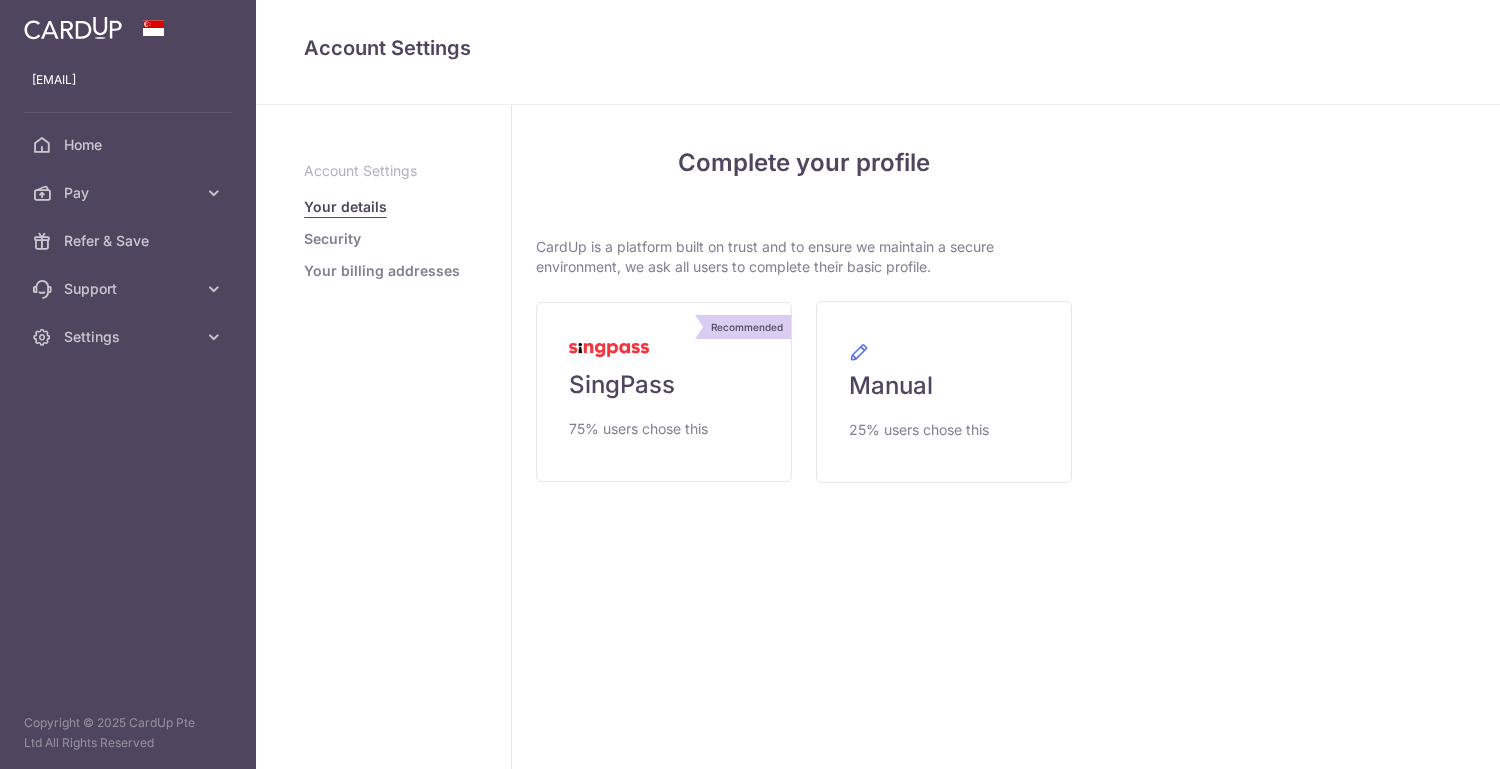 scroll, scrollTop: 0, scrollLeft: 0, axis: both 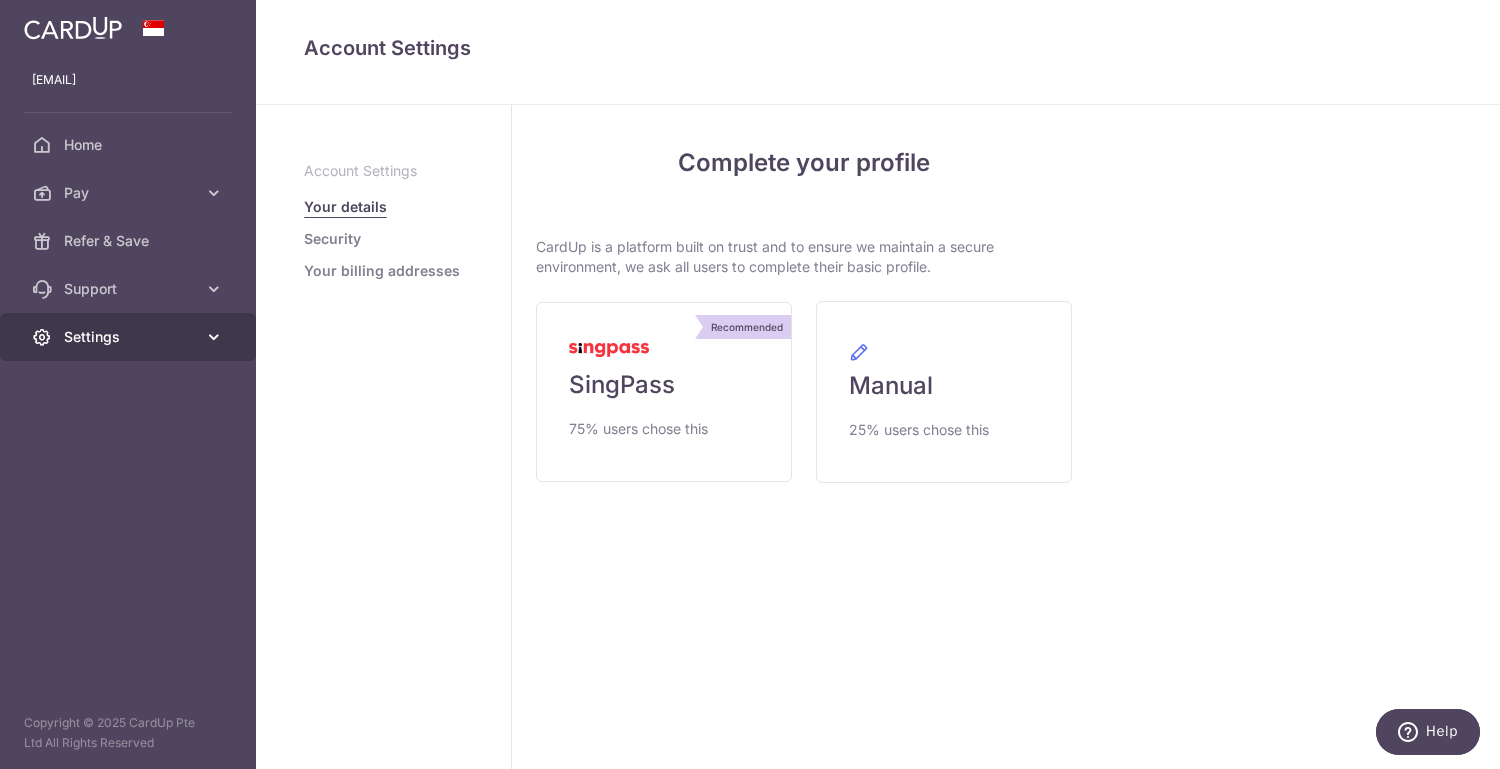 click on "Settings" at bounding box center [130, 337] 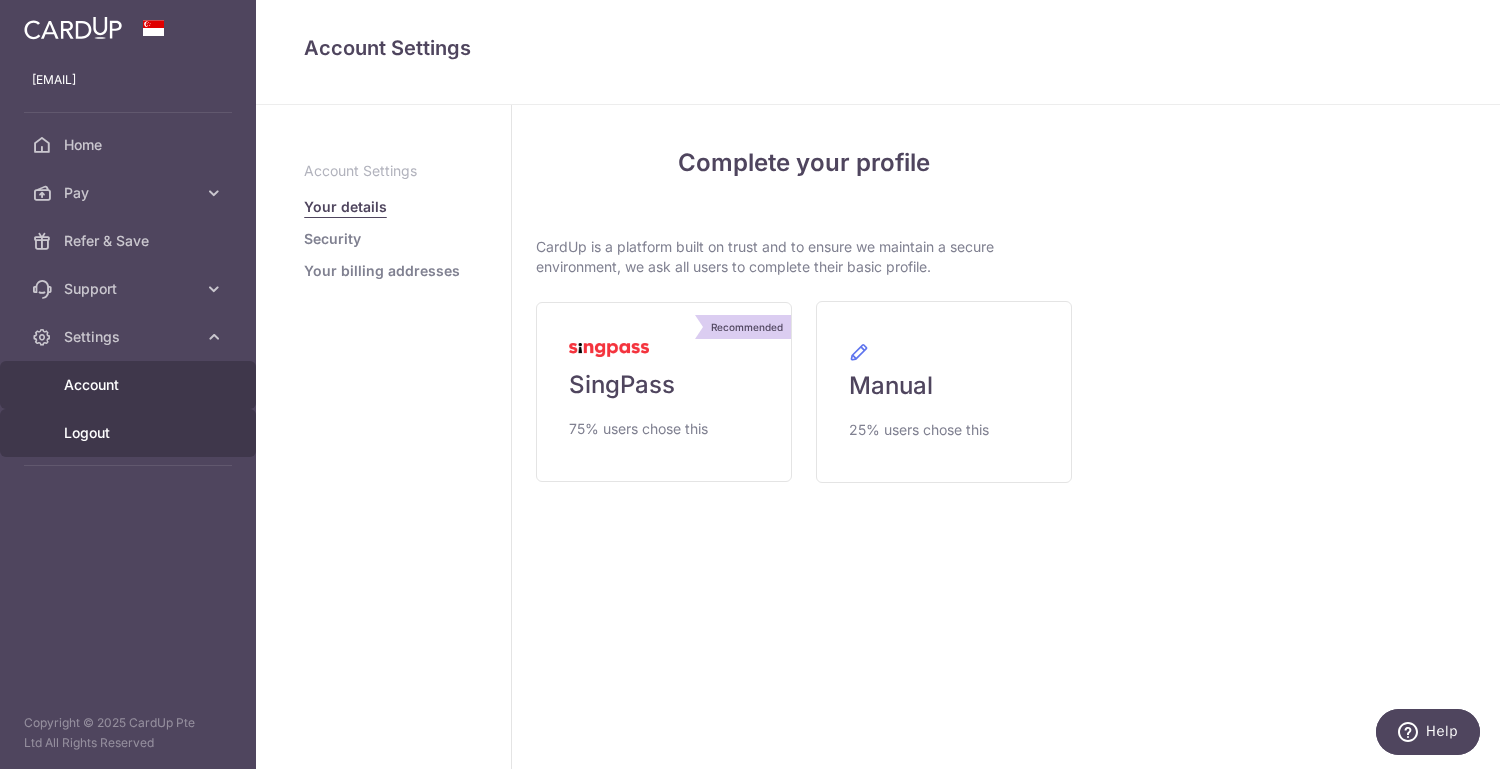 click on "Logout" at bounding box center (130, 433) 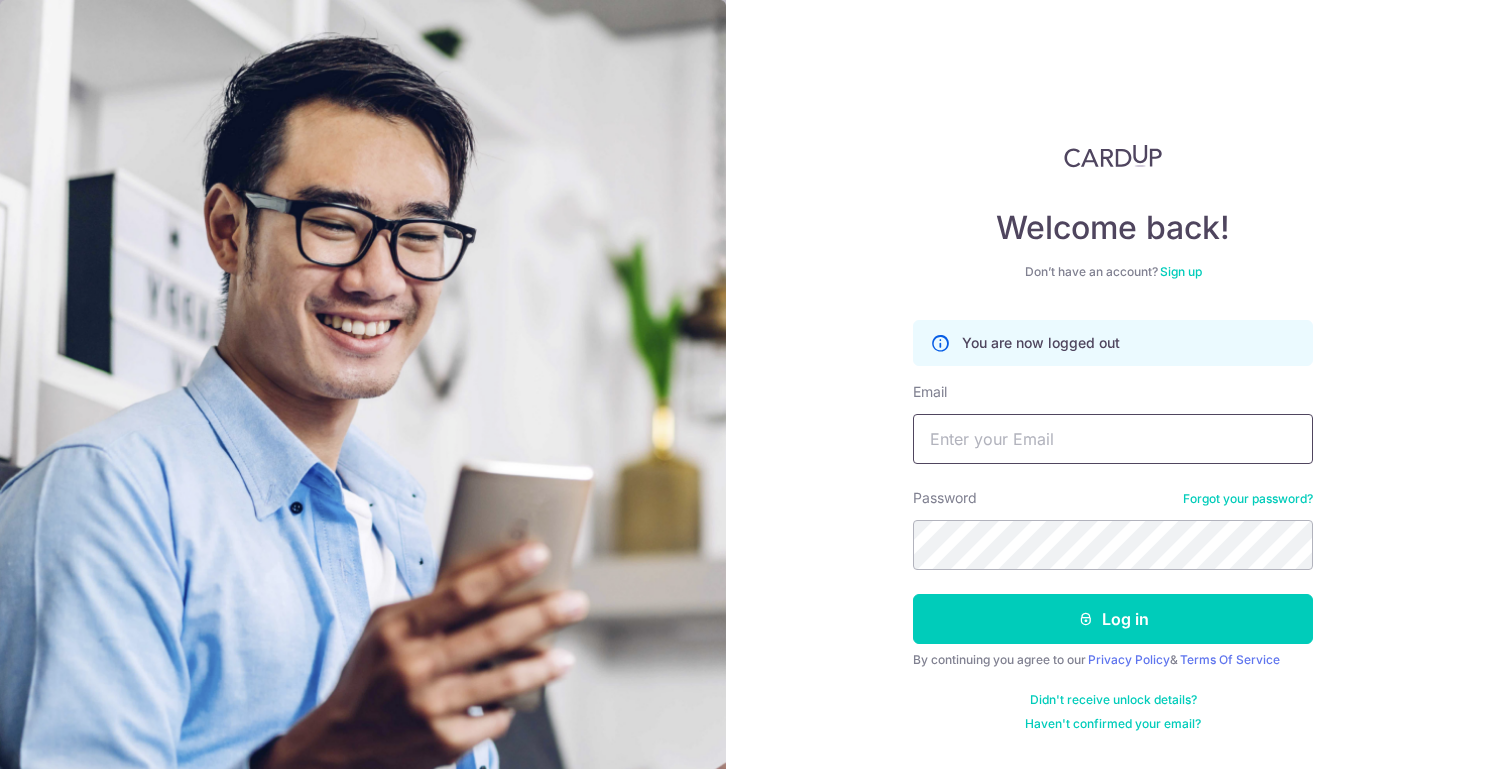 scroll, scrollTop: 0, scrollLeft: 0, axis: both 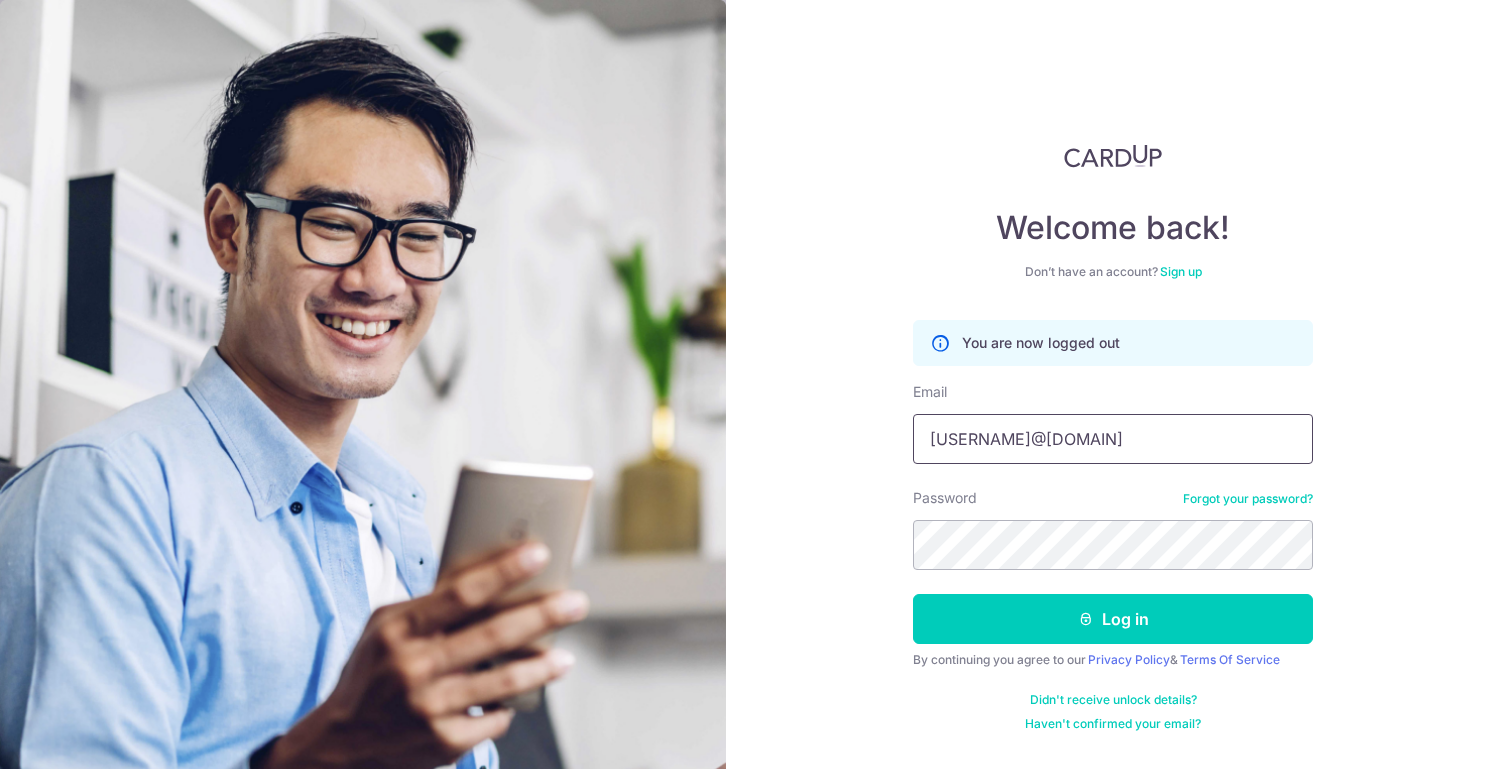 type on "[EMAIL]" 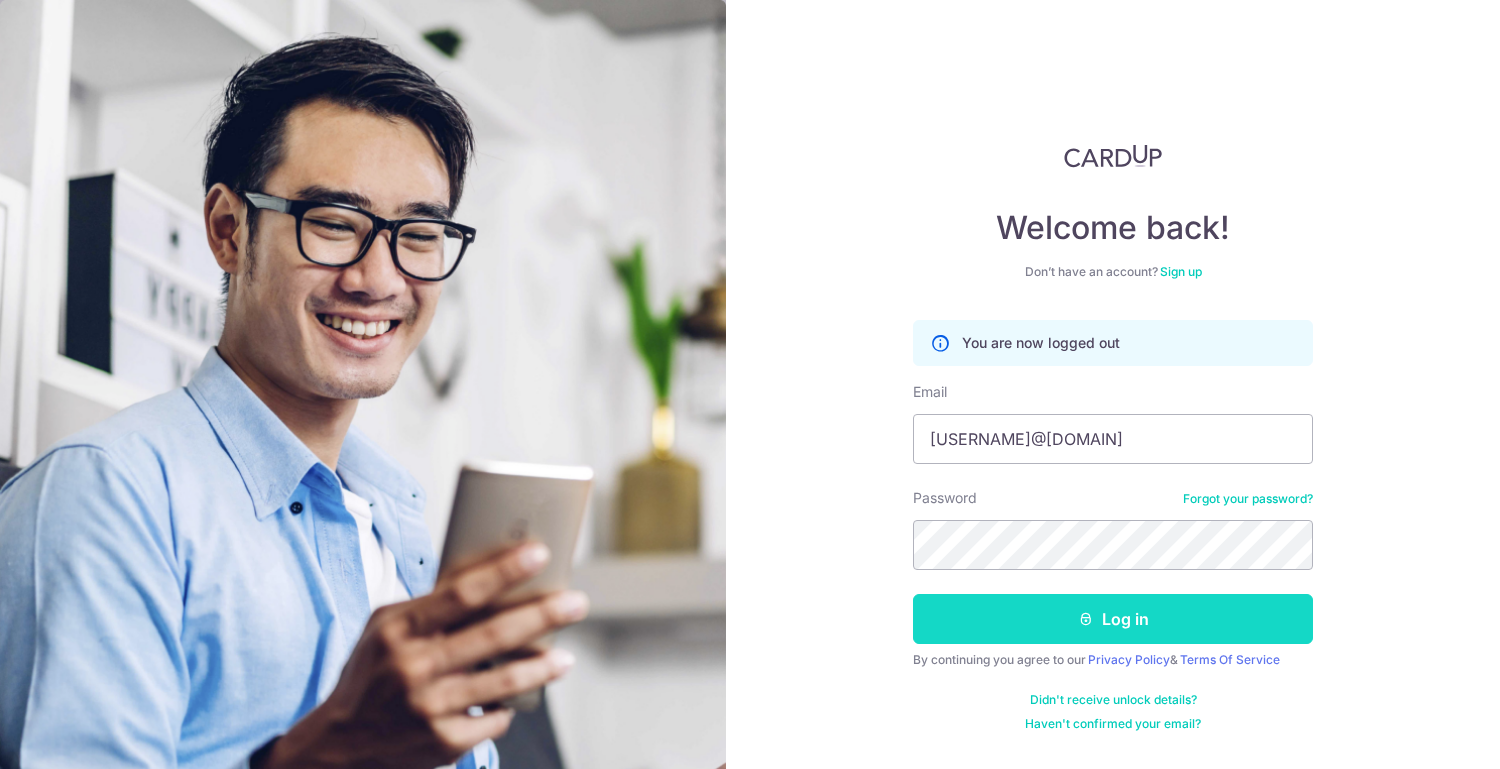 click on "Log in" at bounding box center (1113, 619) 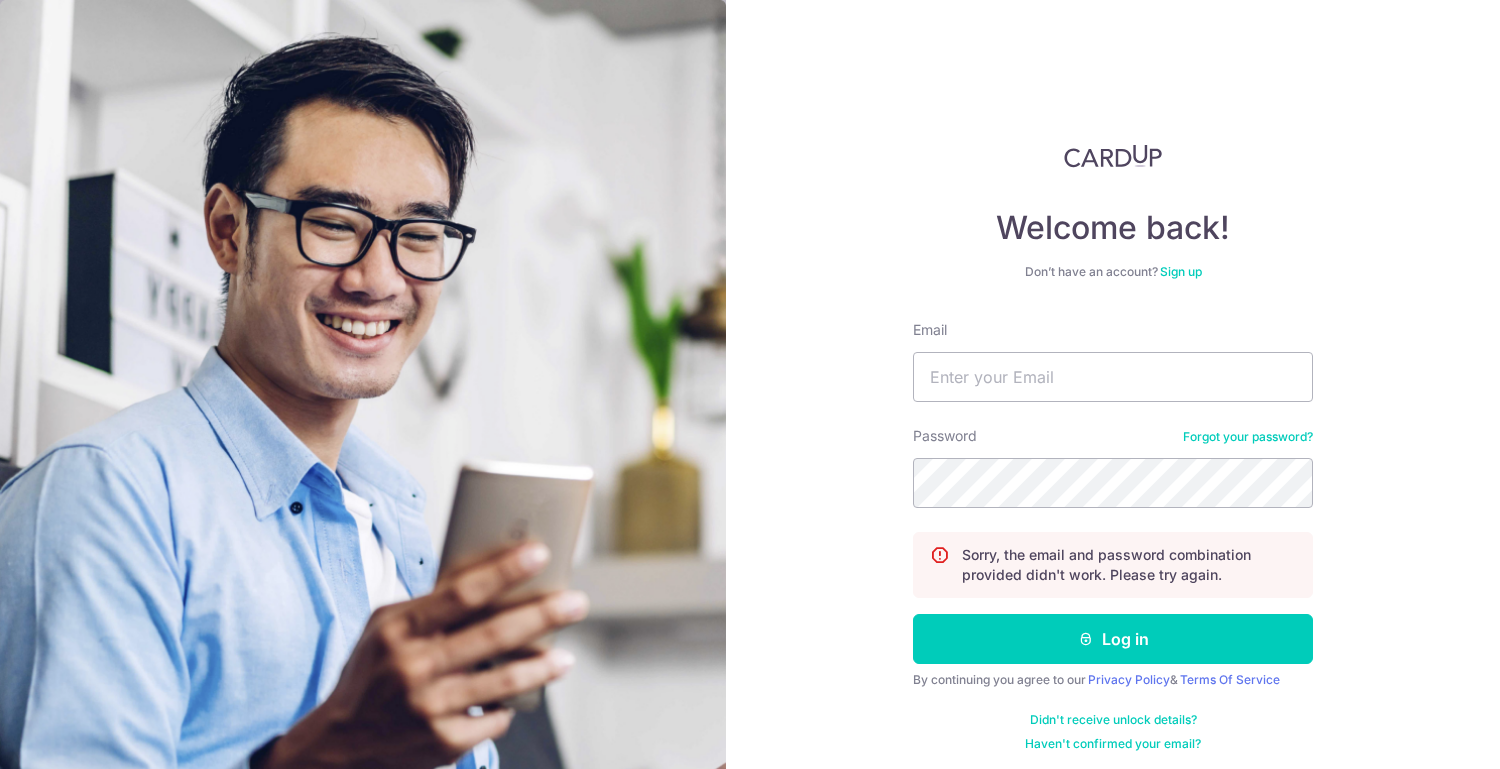 scroll, scrollTop: 0, scrollLeft: 0, axis: both 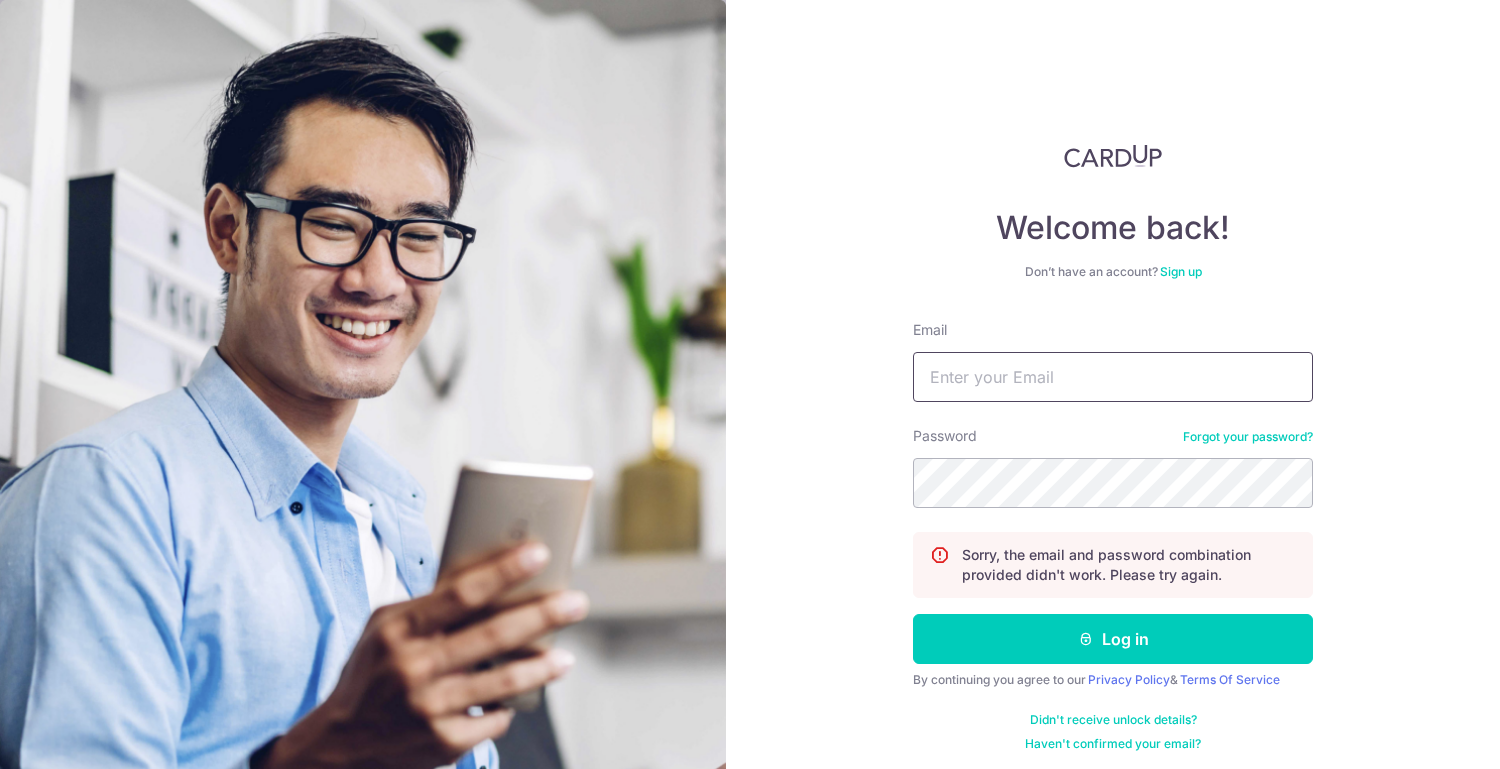 click on "Email" at bounding box center [1113, 377] 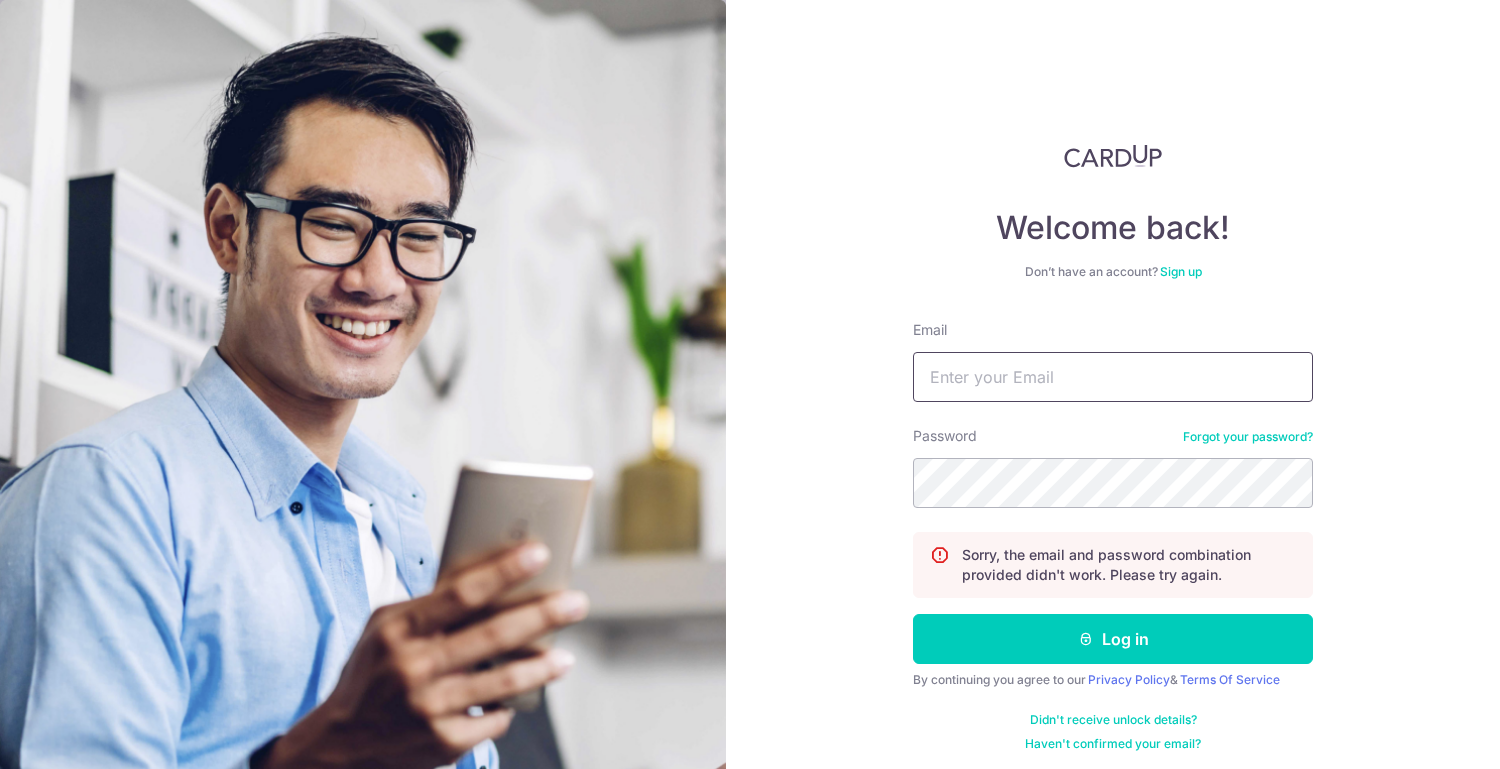 type on "g" 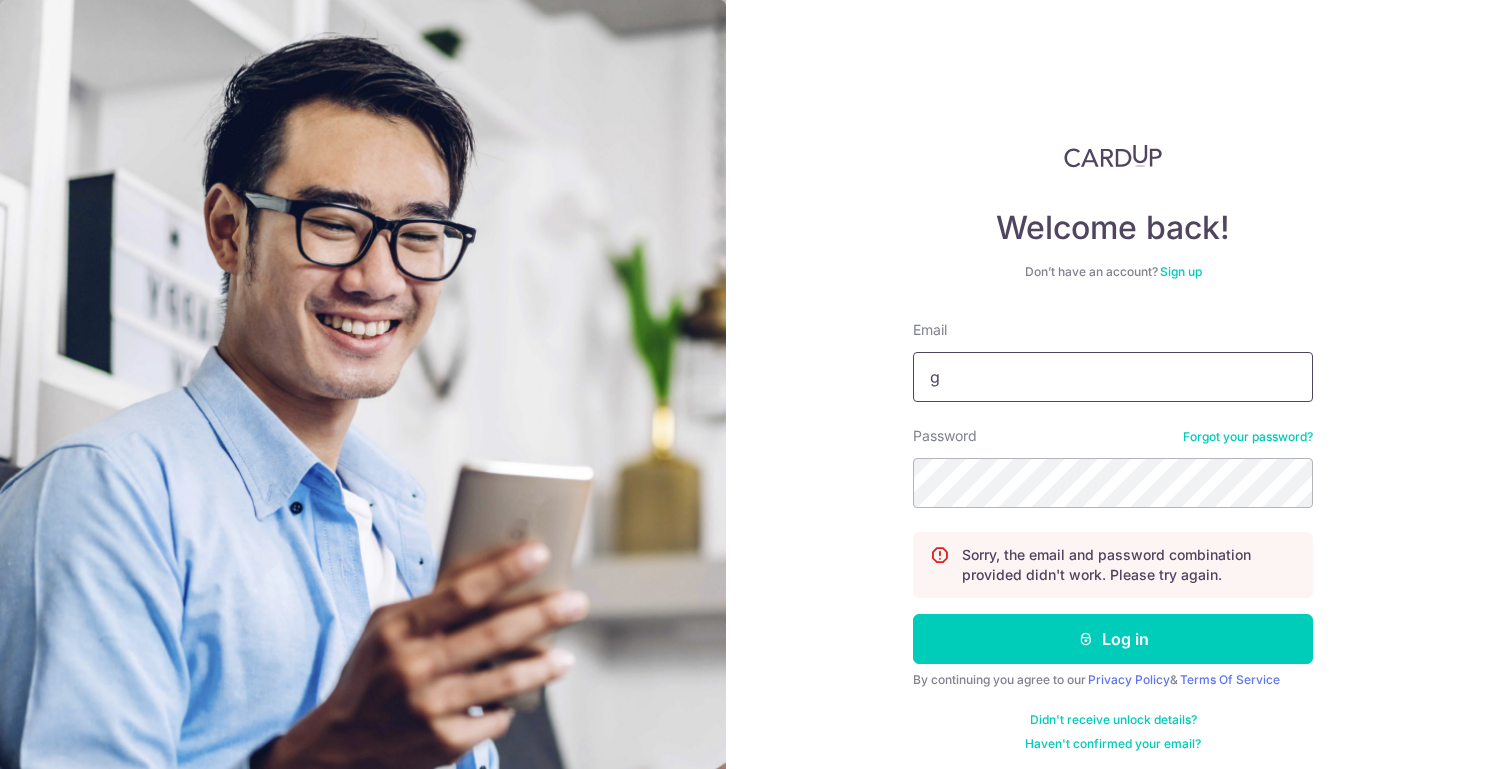 type 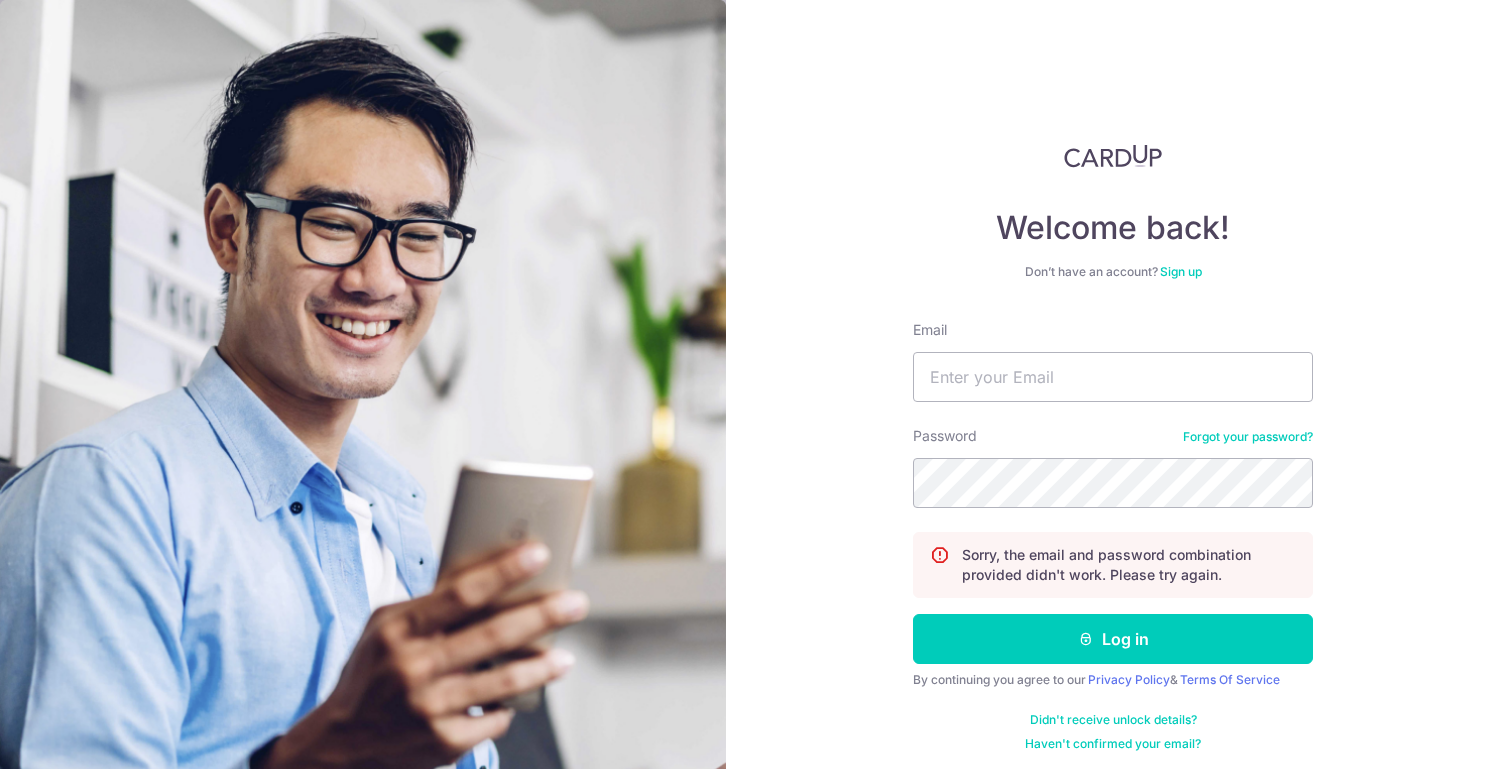 click on "Sign up" at bounding box center [1181, 271] 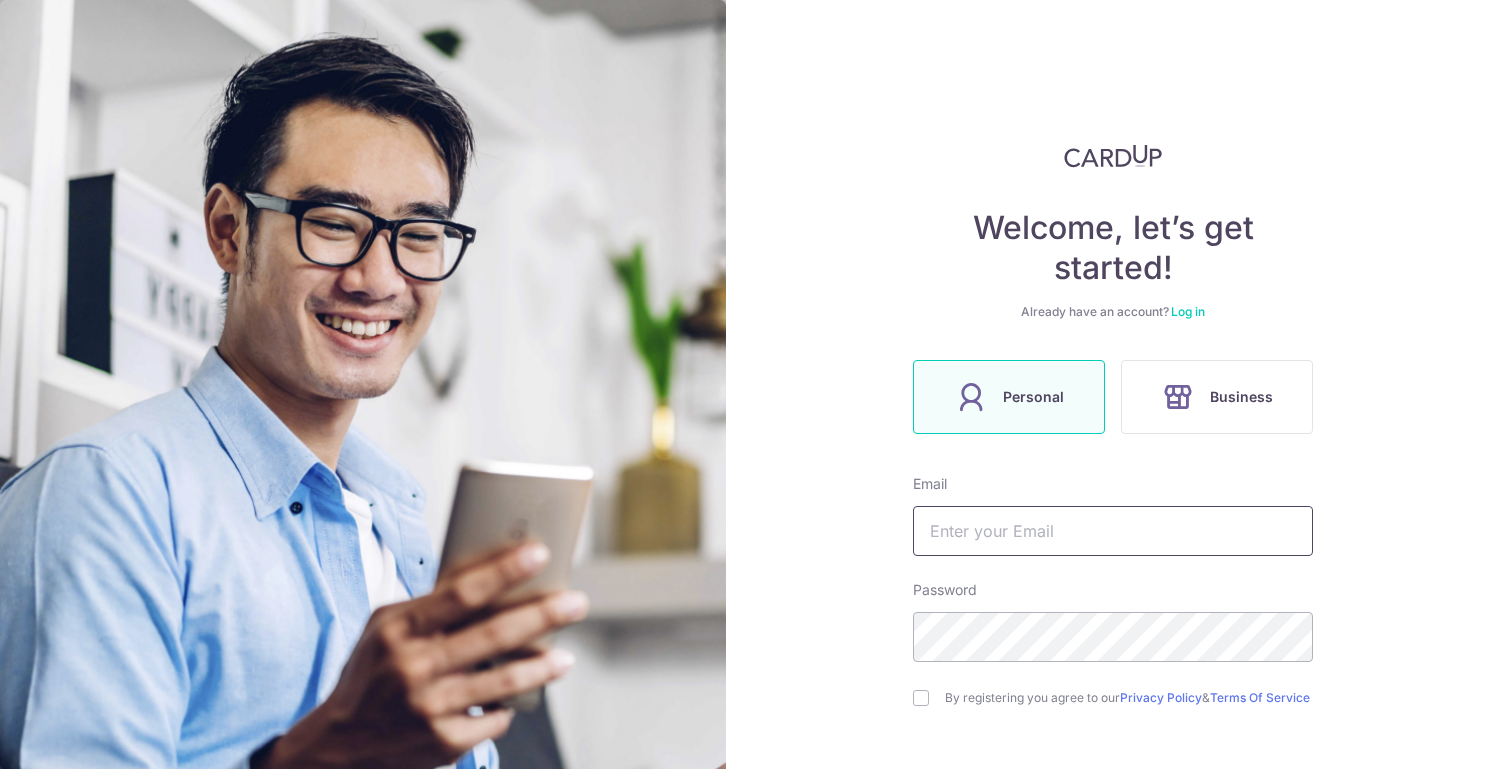 click at bounding box center (1113, 531) 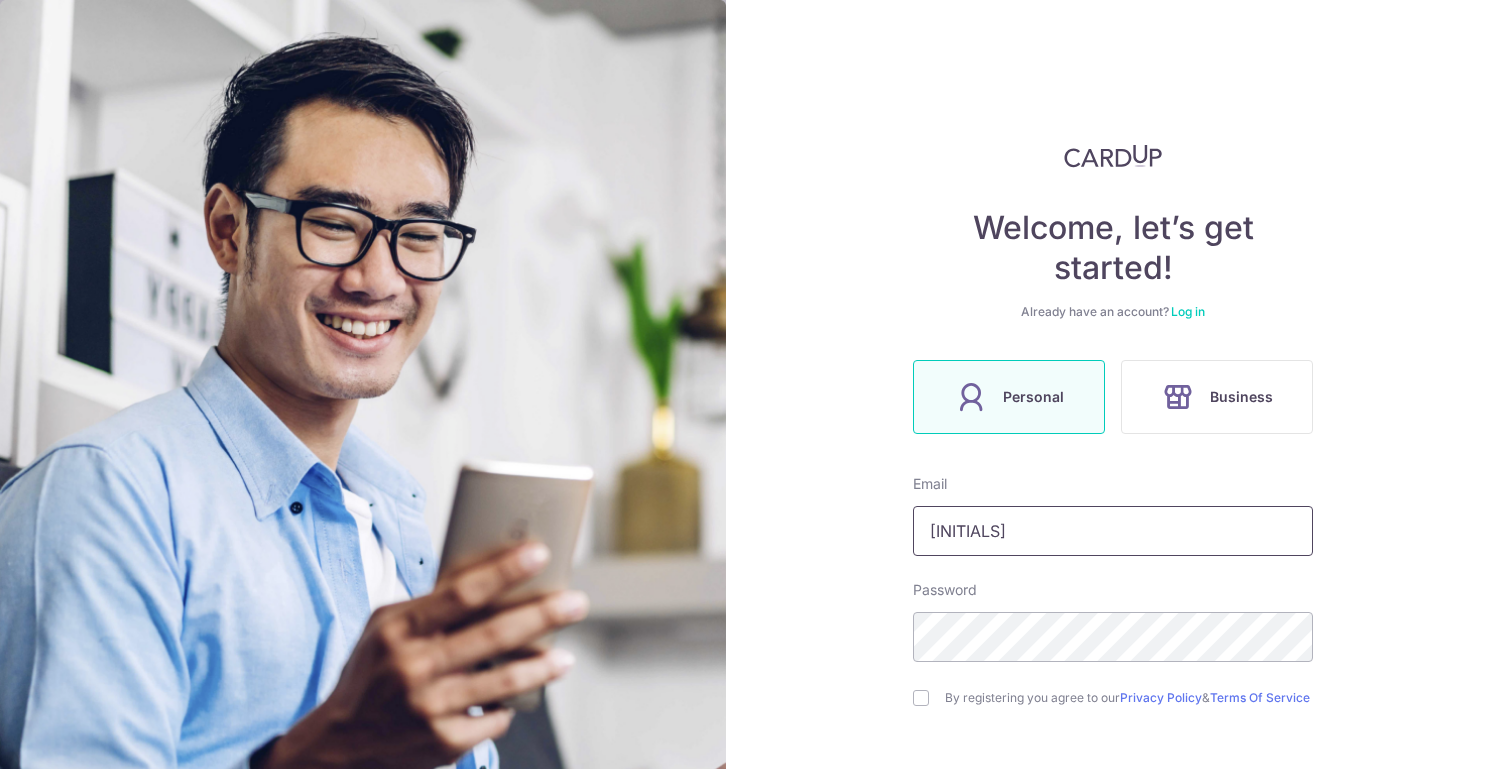 type on "[EMAIL]" 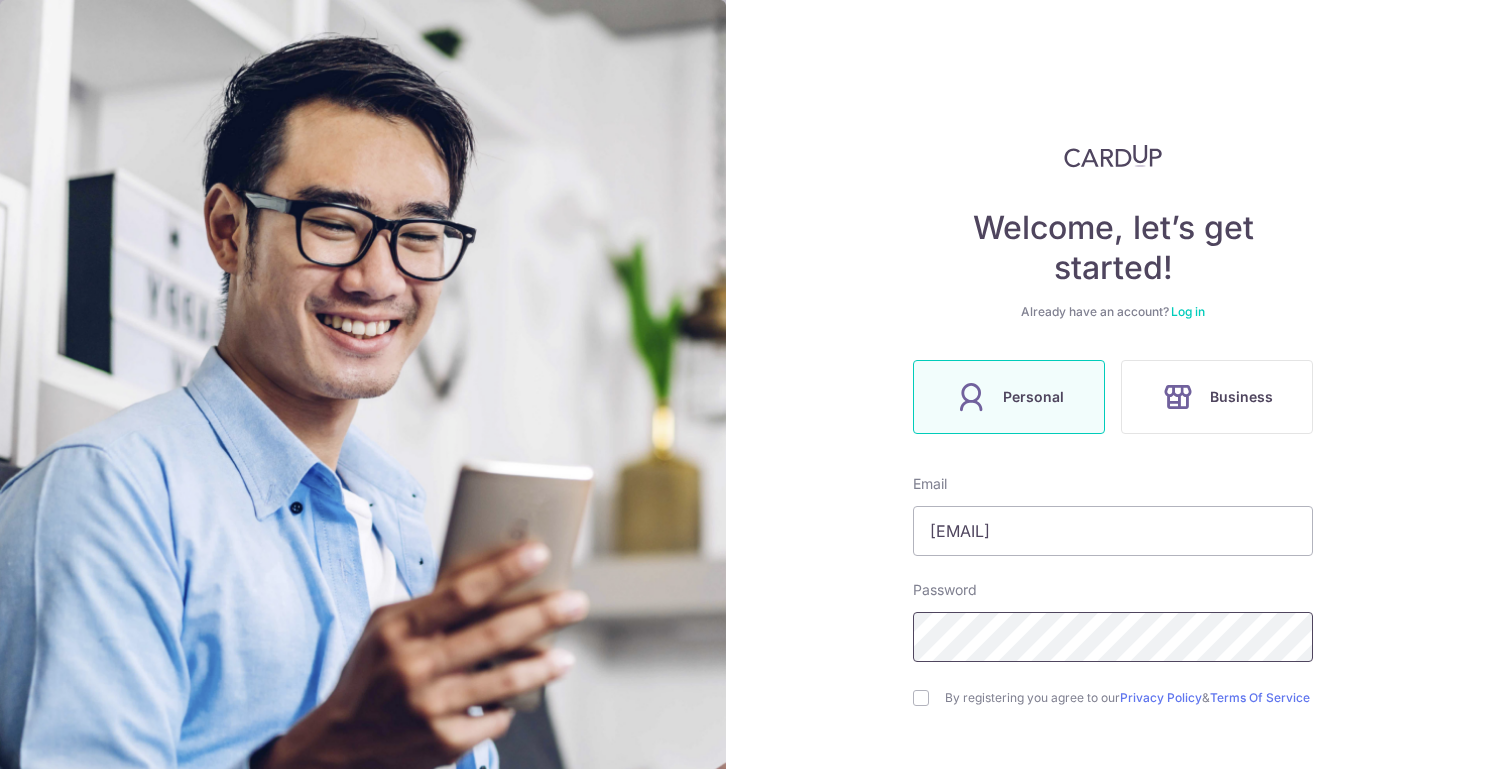 click on "Welcome, let’s get started!
Already have an account?  Log in
Personal
Business
Email
gmschia@gmail.com
Password
By registering you agree to our
Privacy Policy
&  Terms Of Service
Sign up" at bounding box center (1113, 384) 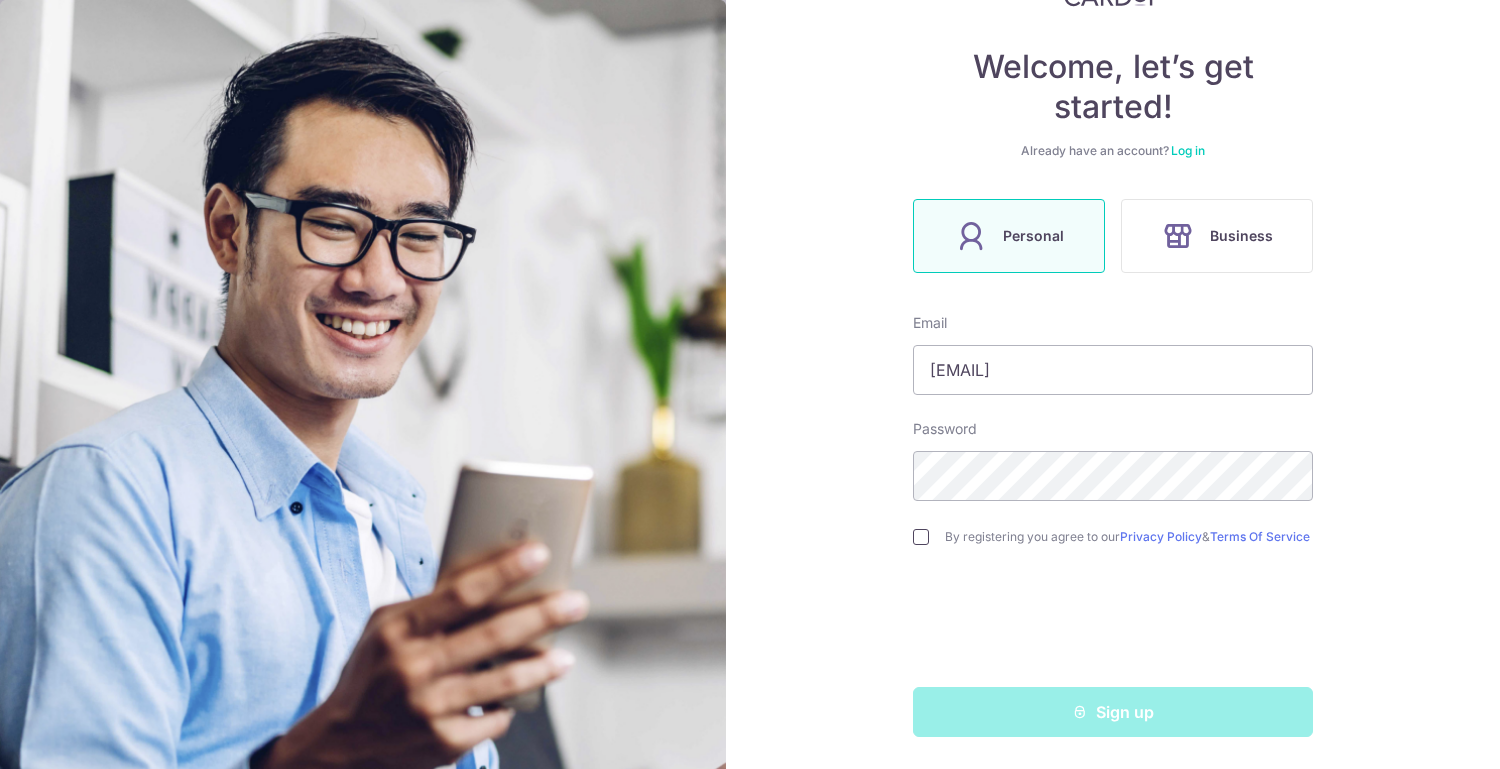 click at bounding box center (921, 537) 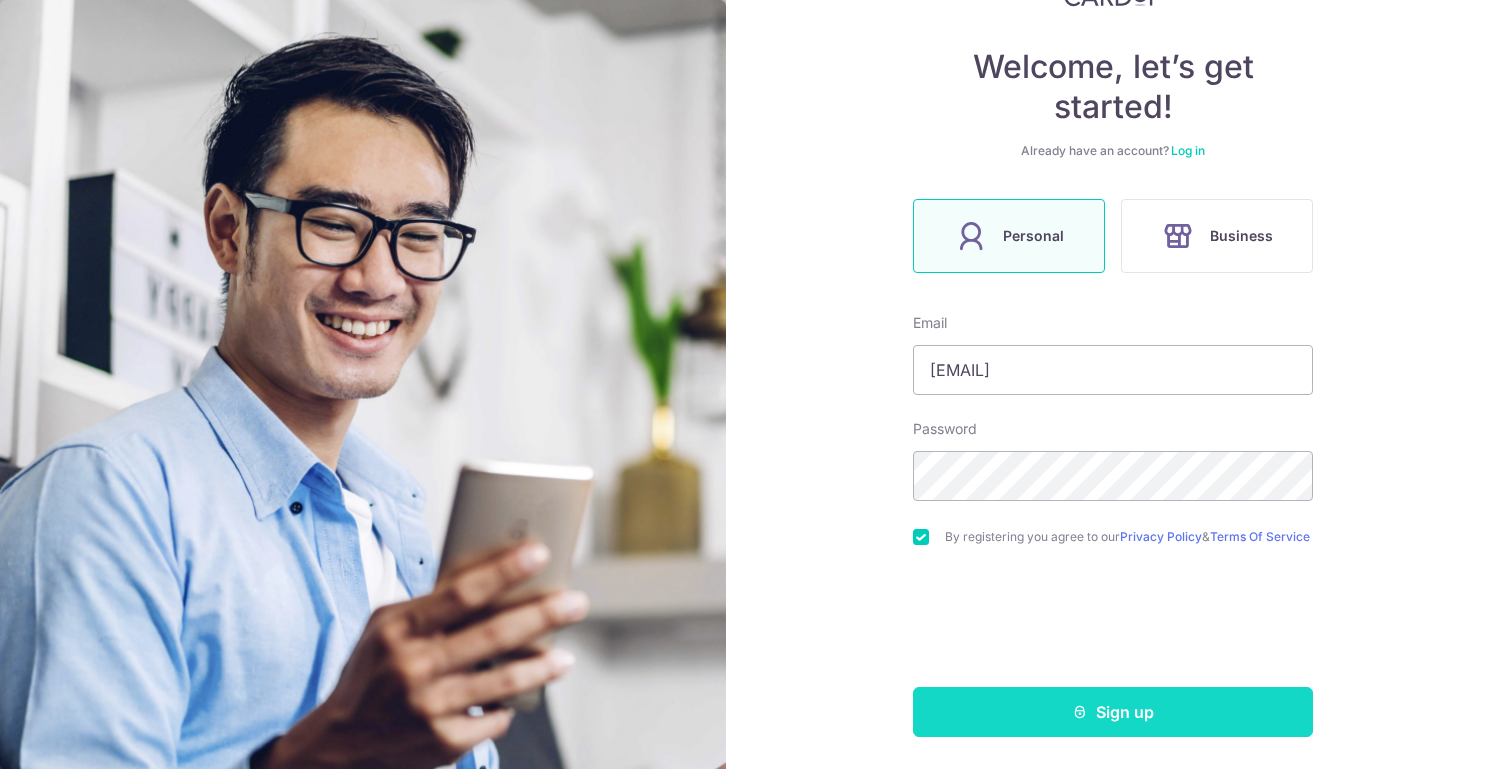 click on "Sign up" at bounding box center (1113, 712) 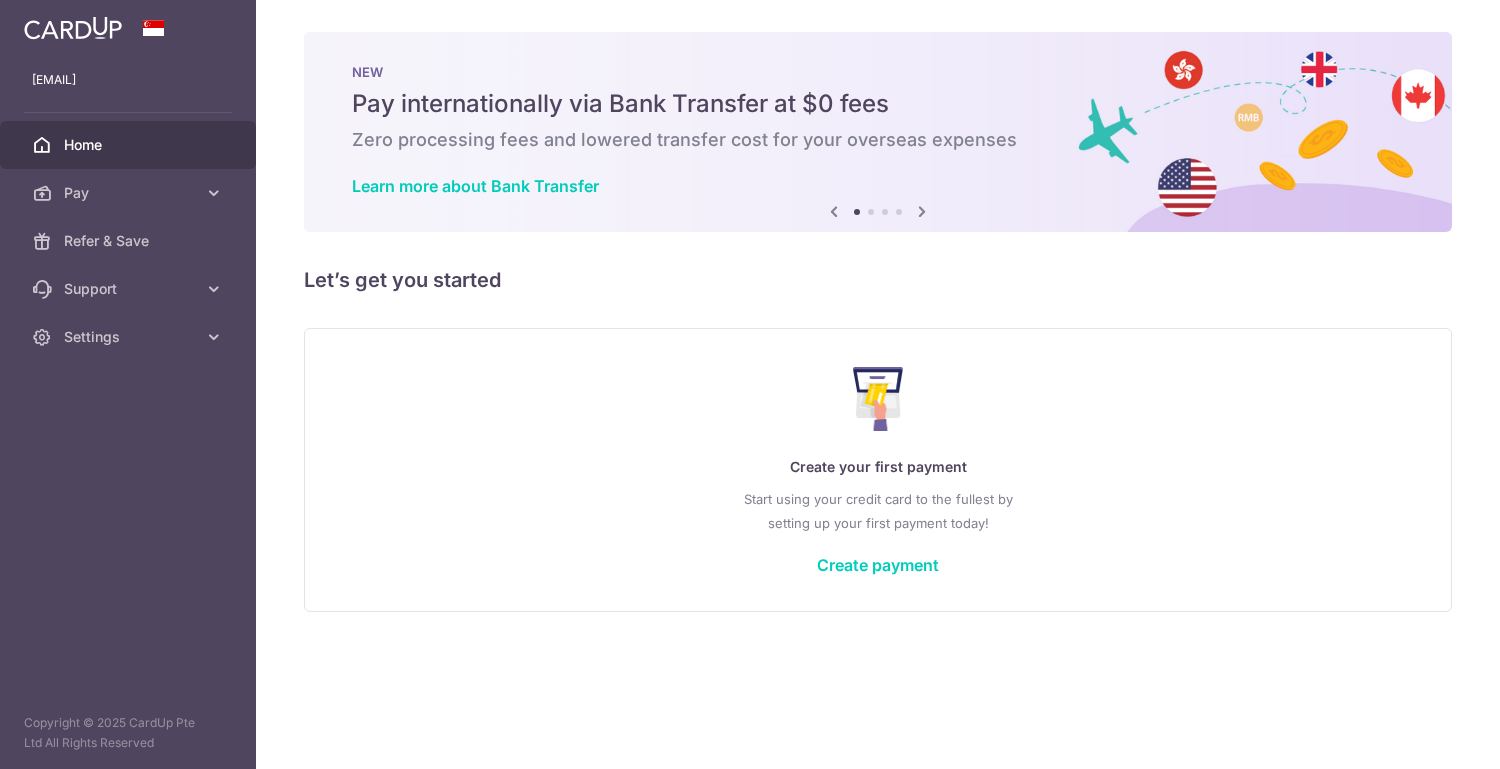 scroll, scrollTop: 0, scrollLeft: 0, axis: both 